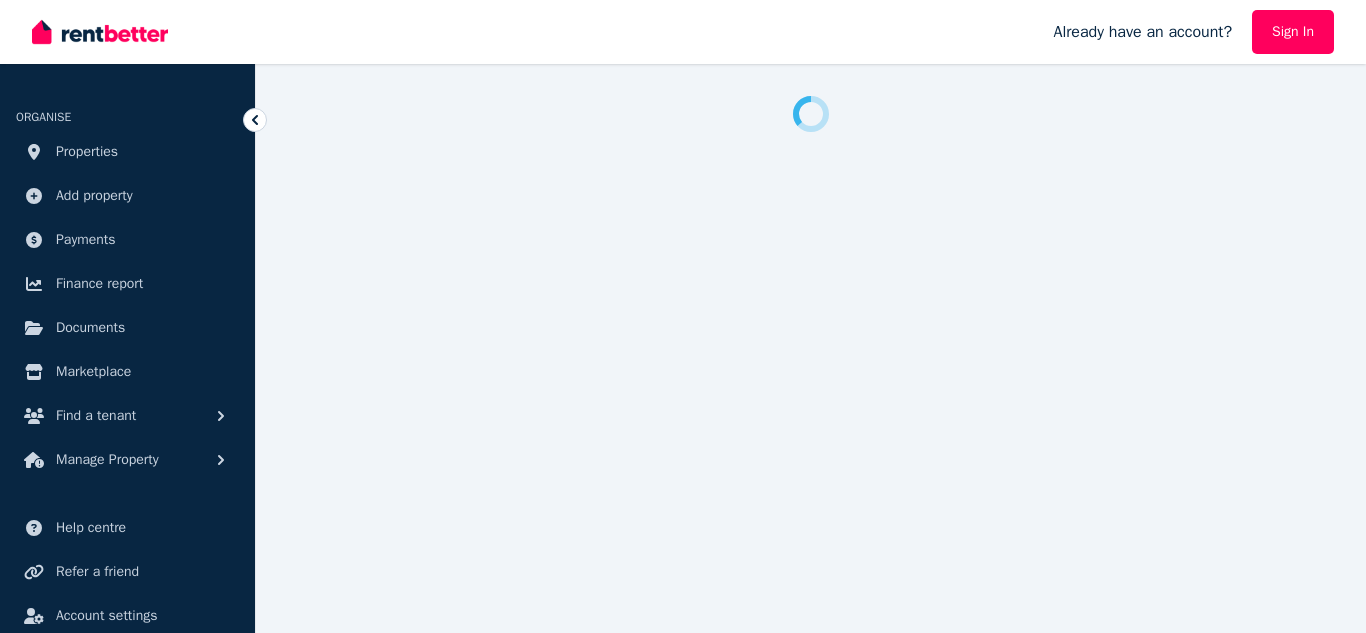 scroll, scrollTop: 0, scrollLeft: 0, axis: both 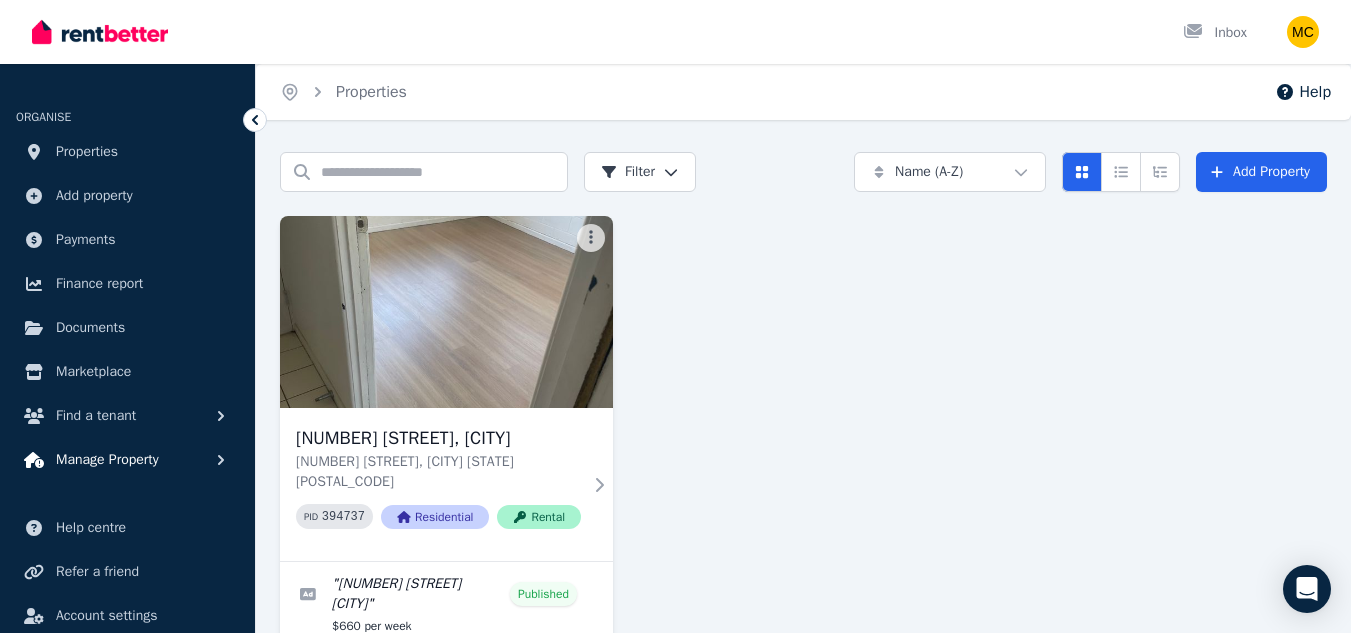 click on "Manage Property" at bounding box center (107, 460) 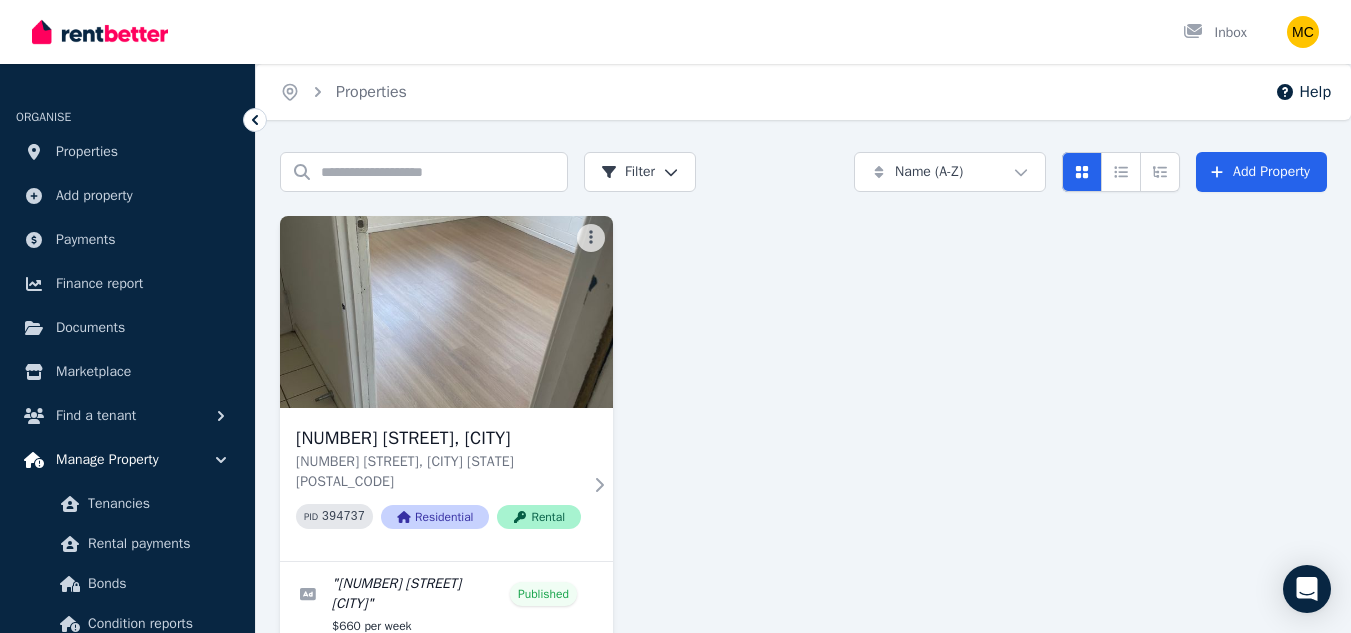 type 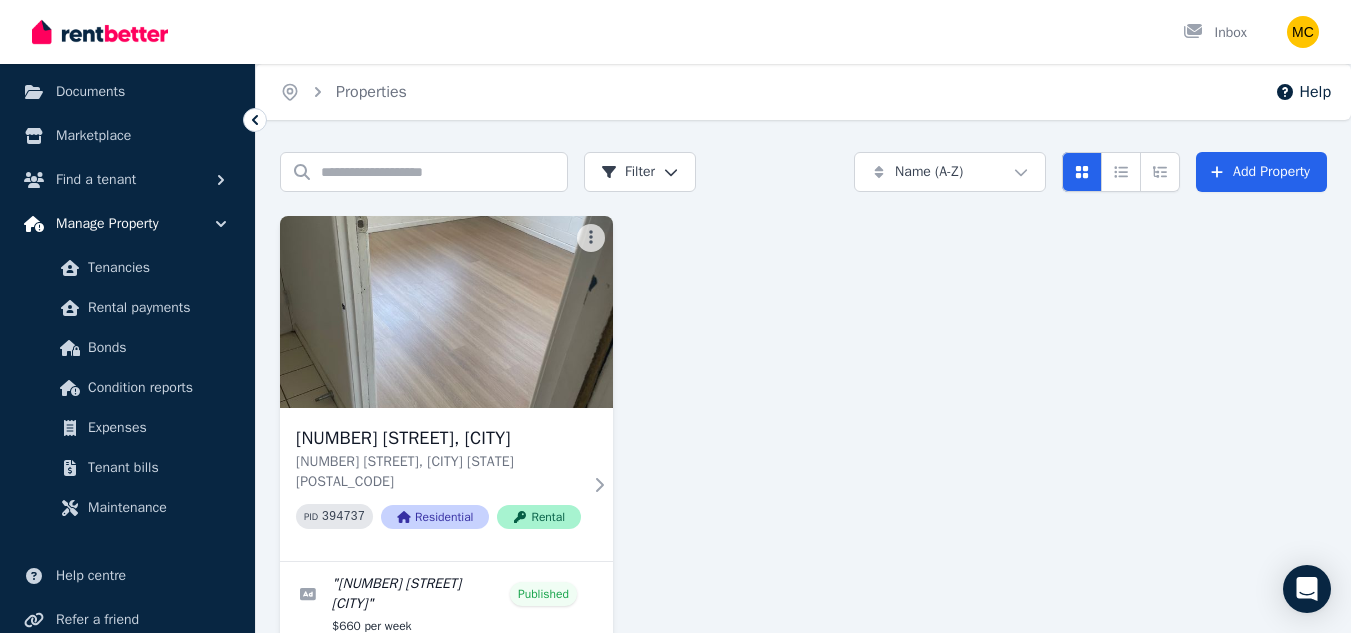 scroll, scrollTop: 240, scrollLeft: 0, axis: vertical 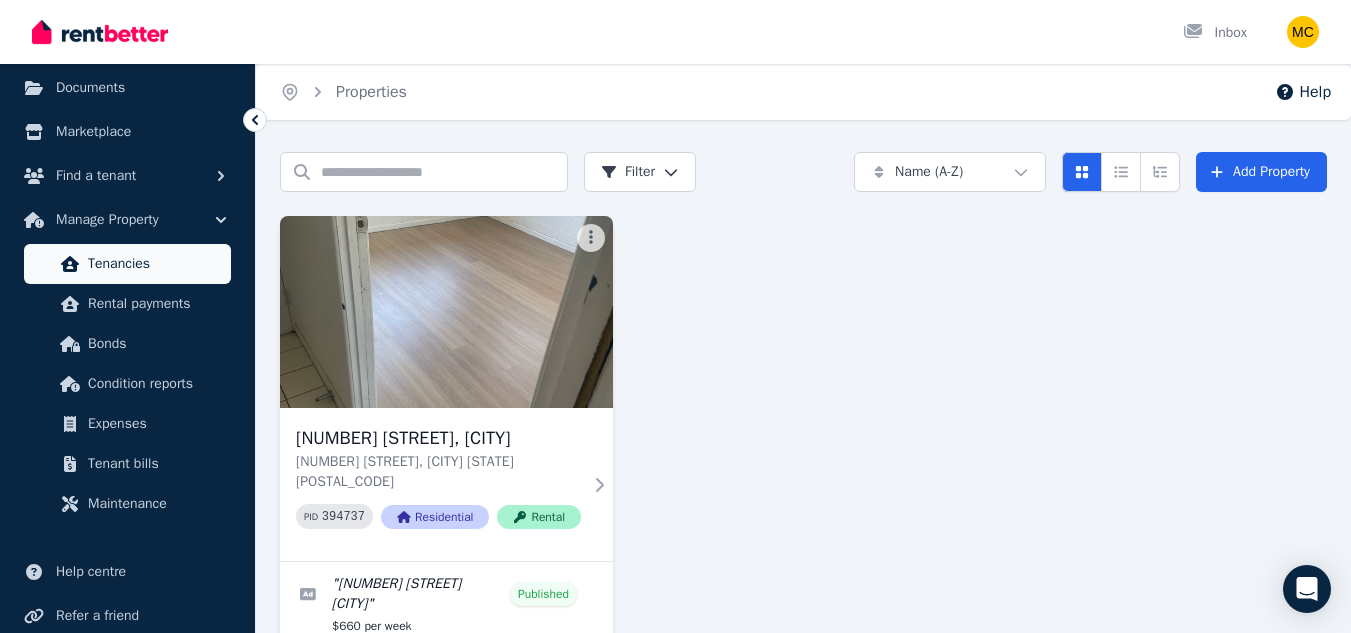 click on "Tenancies" at bounding box center (155, 264) 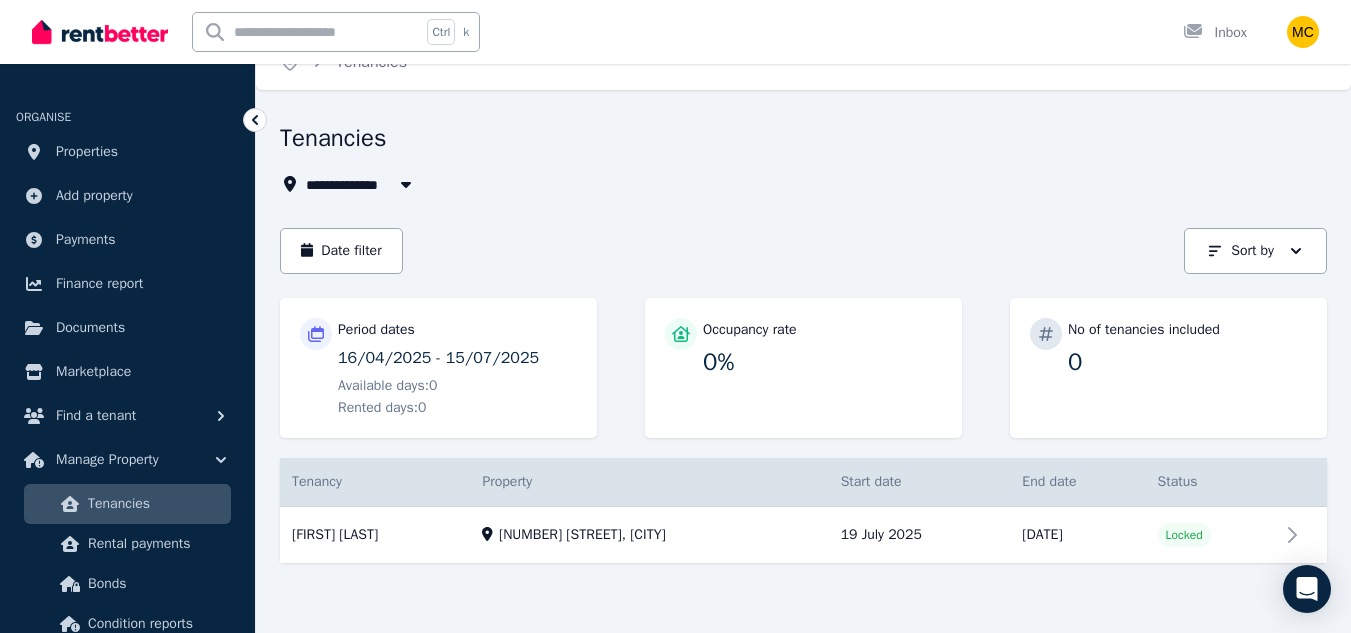 scroll, scrollTop: 32, scrollLeft: 0, axis: vertical 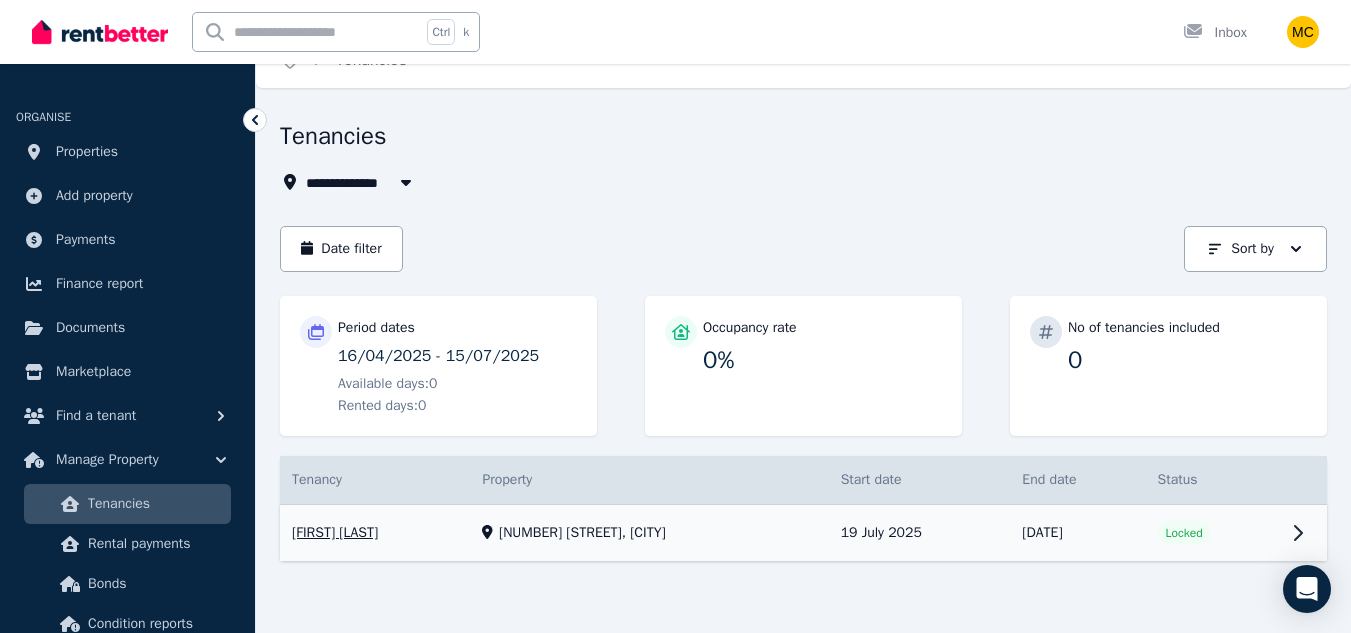 click on "View property details" at bounding box center (803, 533) 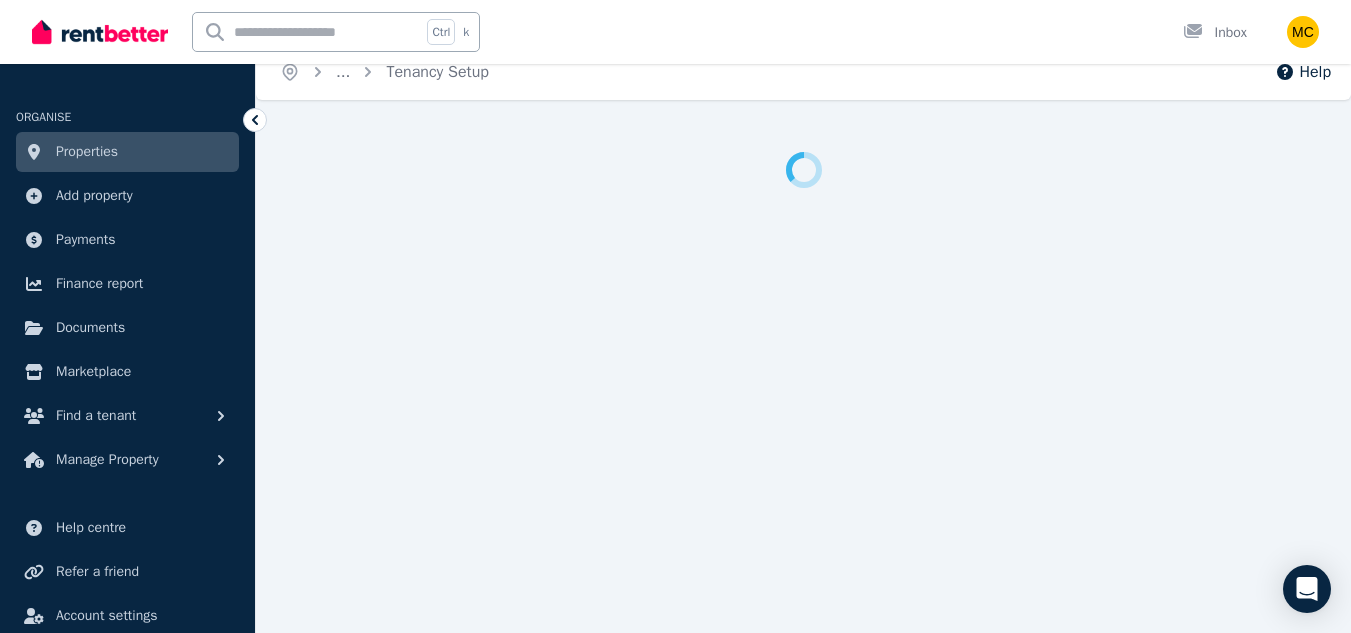 scroll, scrollTop: 0, scrollLeft: 0, axis: both 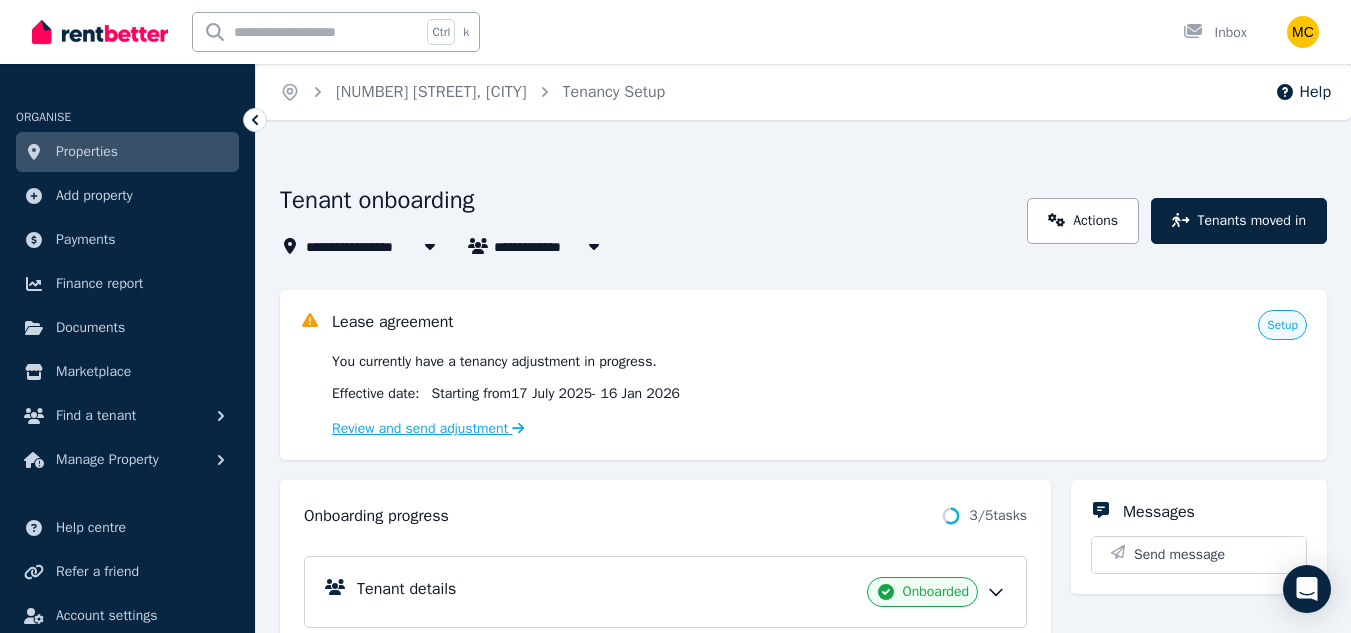 click on "Review and send adjustment" at bounding box center (428, 428) 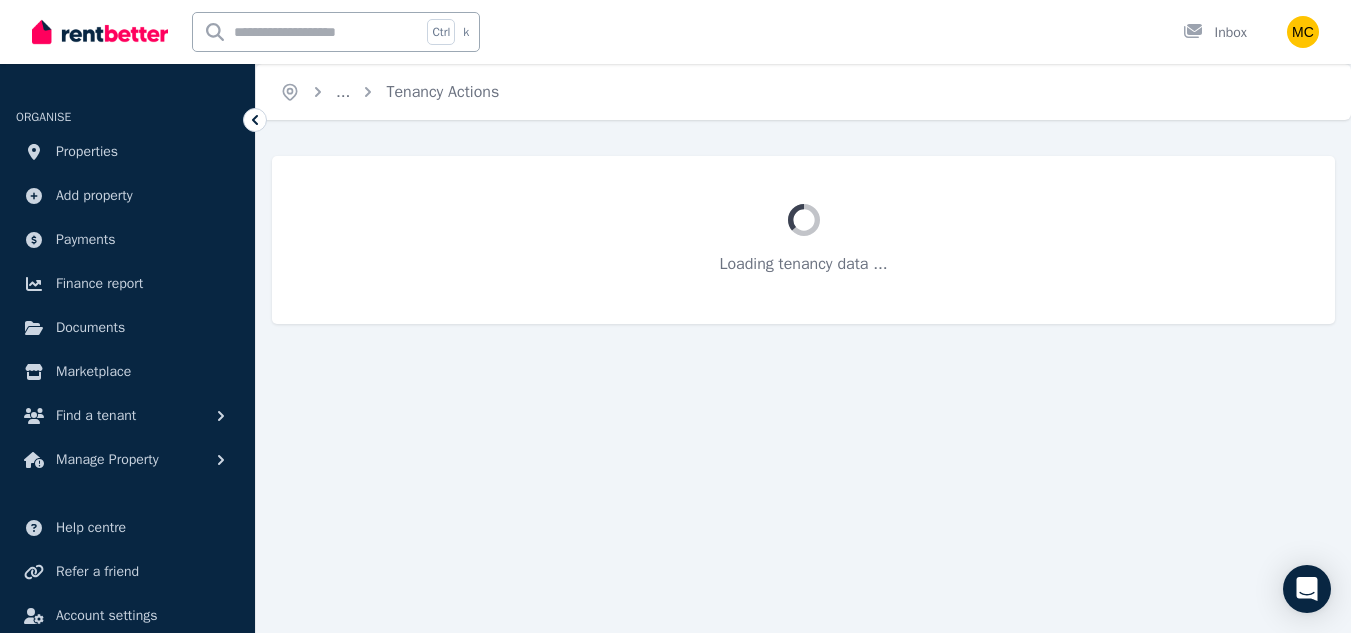 select on "**********" 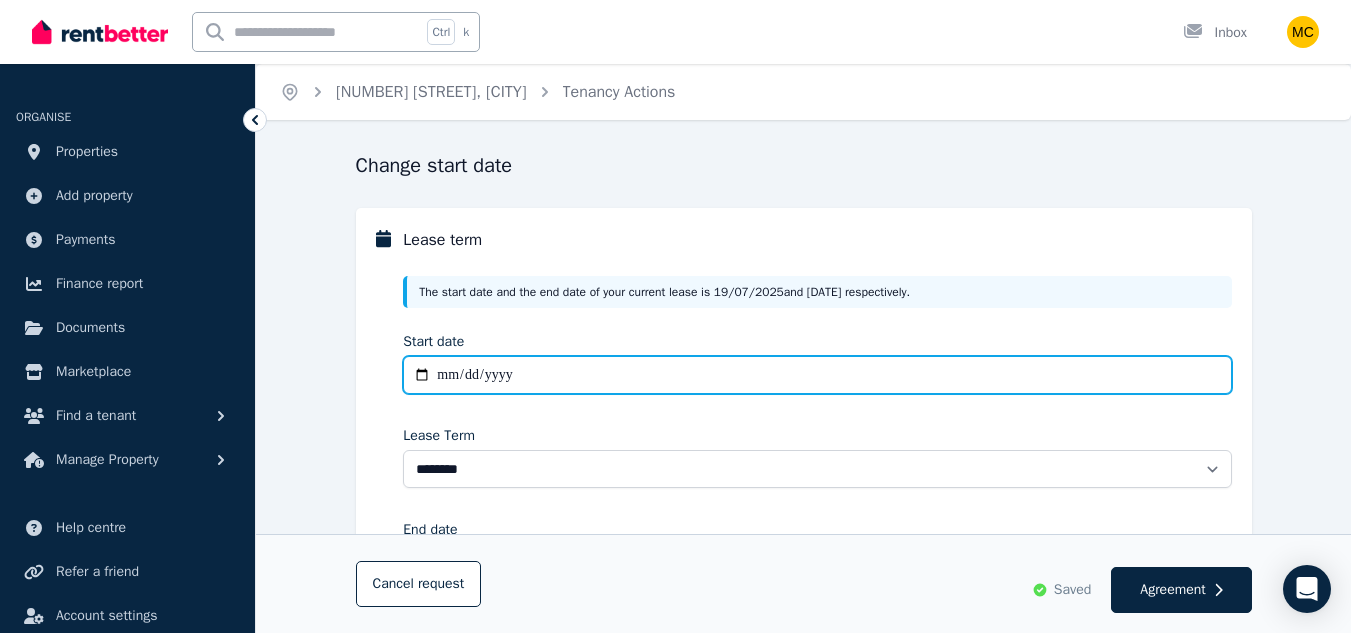 click on "**********" at bounding box center [817, 375] 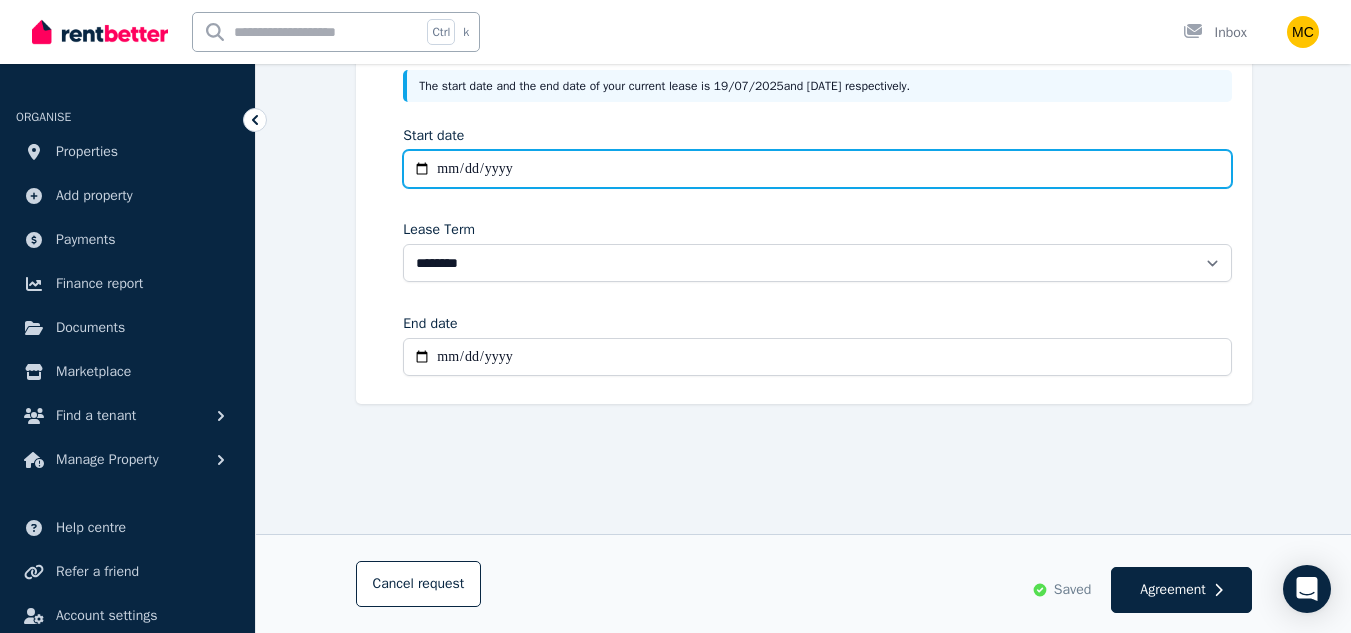 scroll, scrollTop: 211, scrollLeft: 0, axis: vertical 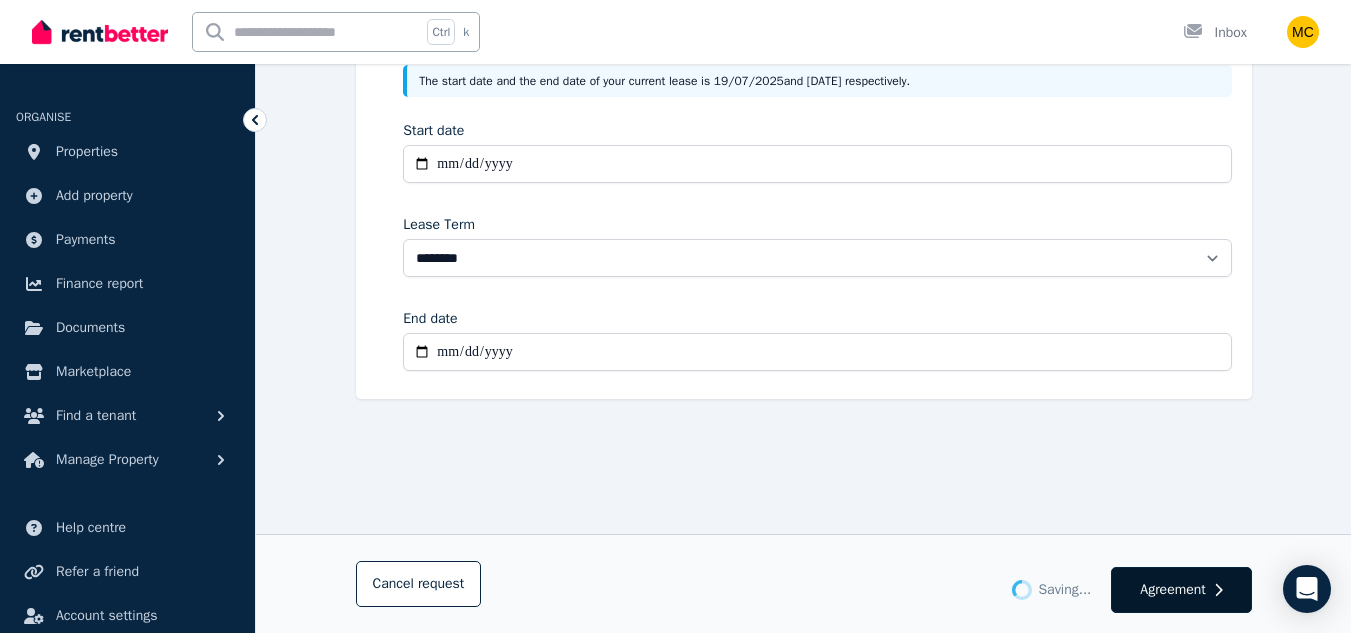 click on "Agreement" at bounding box center [1172, 590] 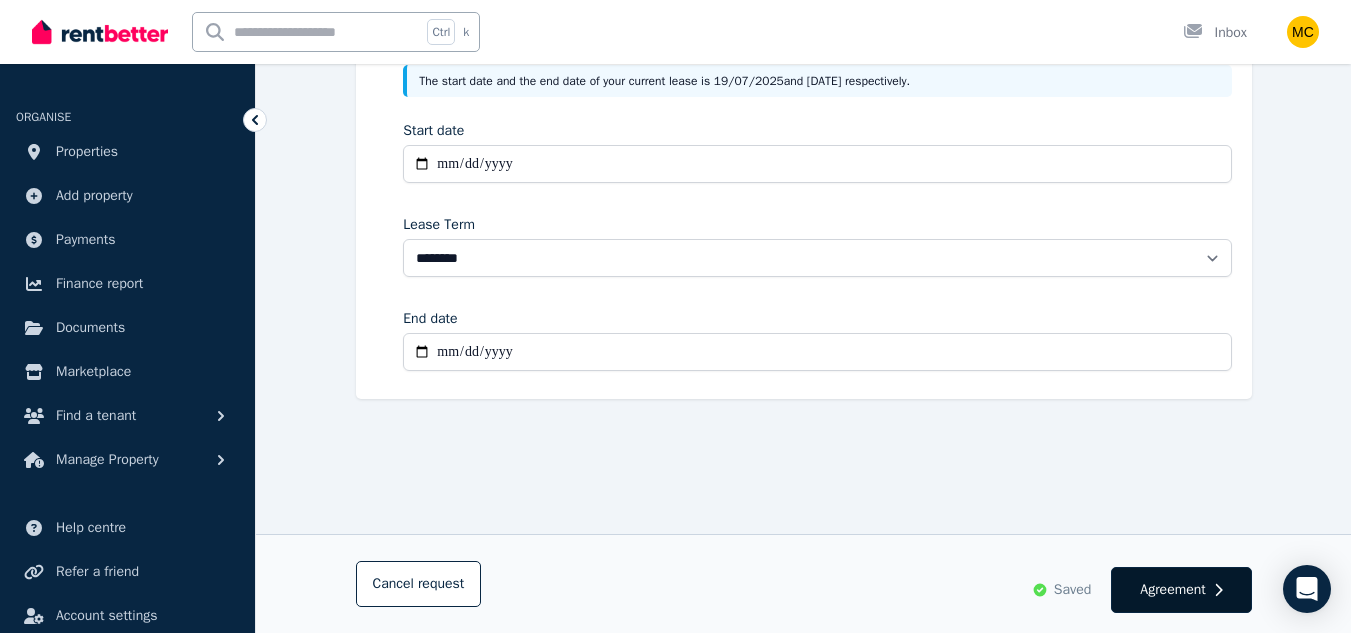 click on "Agreement" at bounding box center (1172, 590) 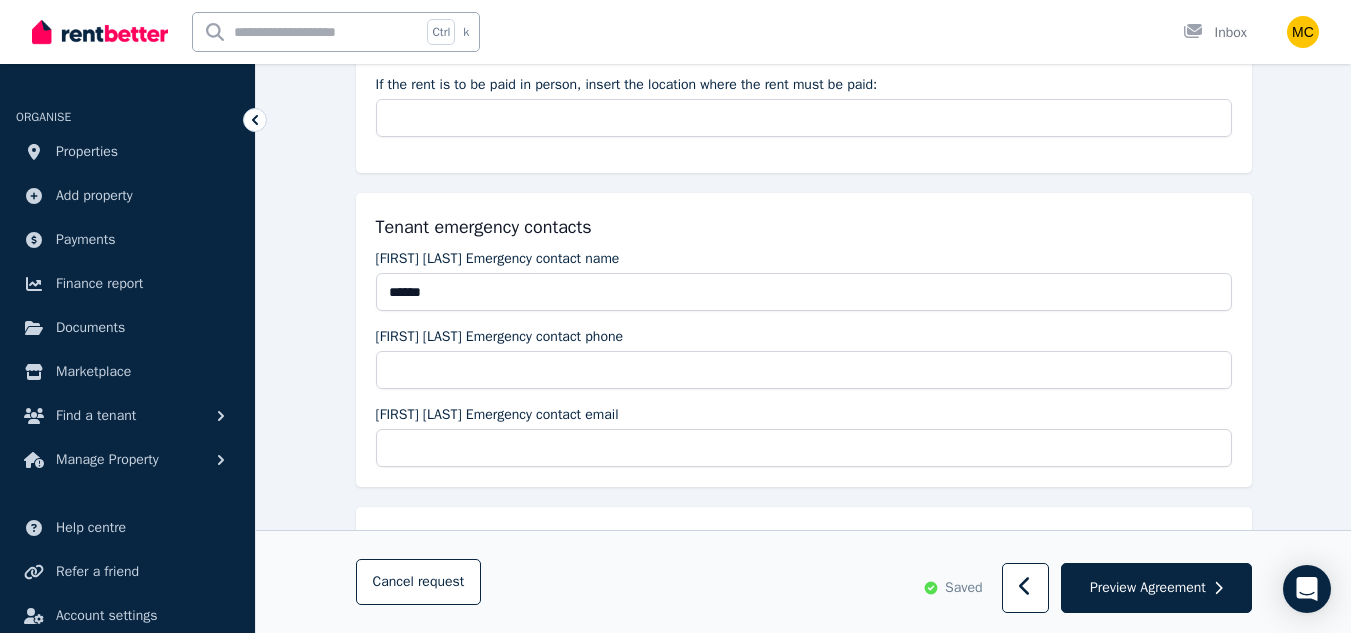 scroll, scrollTop: 0, scrollLeft: 0, axis: both 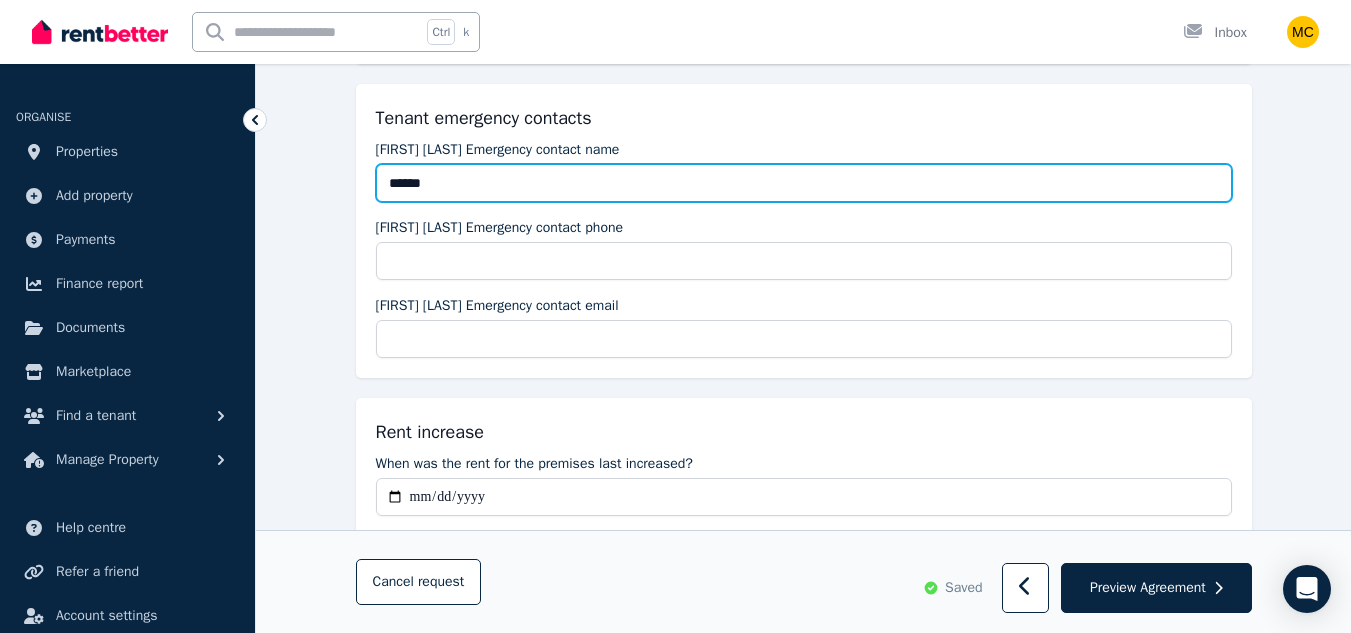 click on "******" at bounding box center [804, 183] 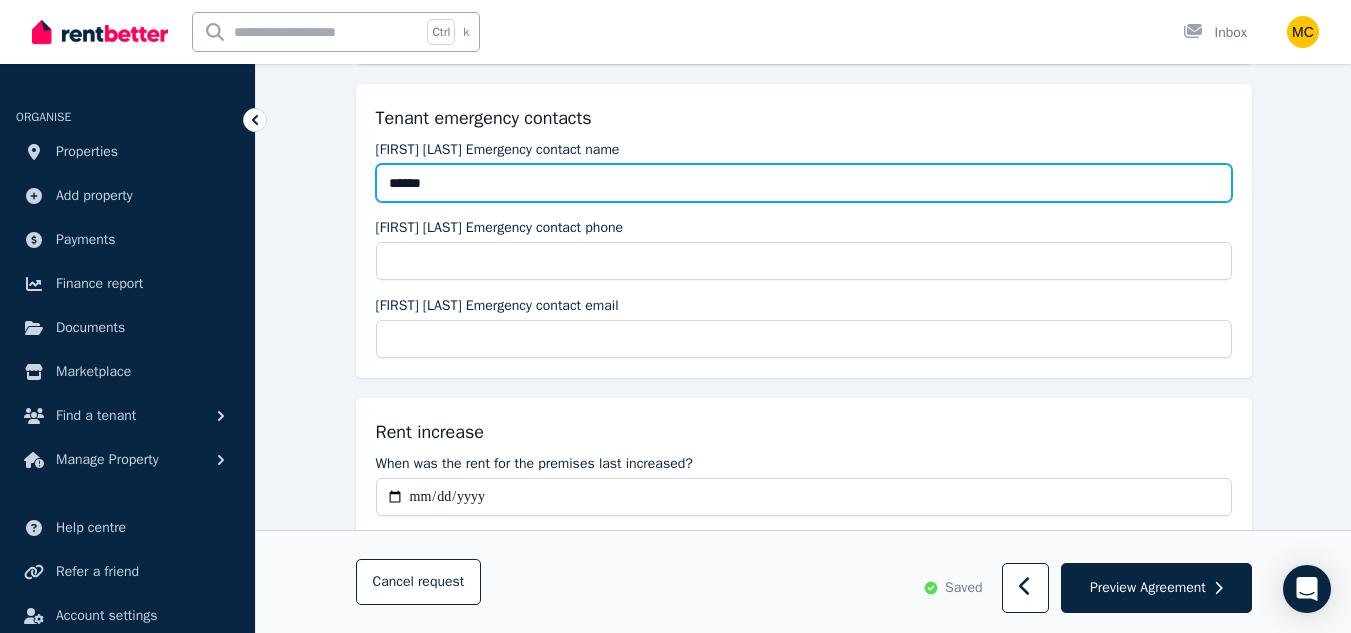 type on "**********" 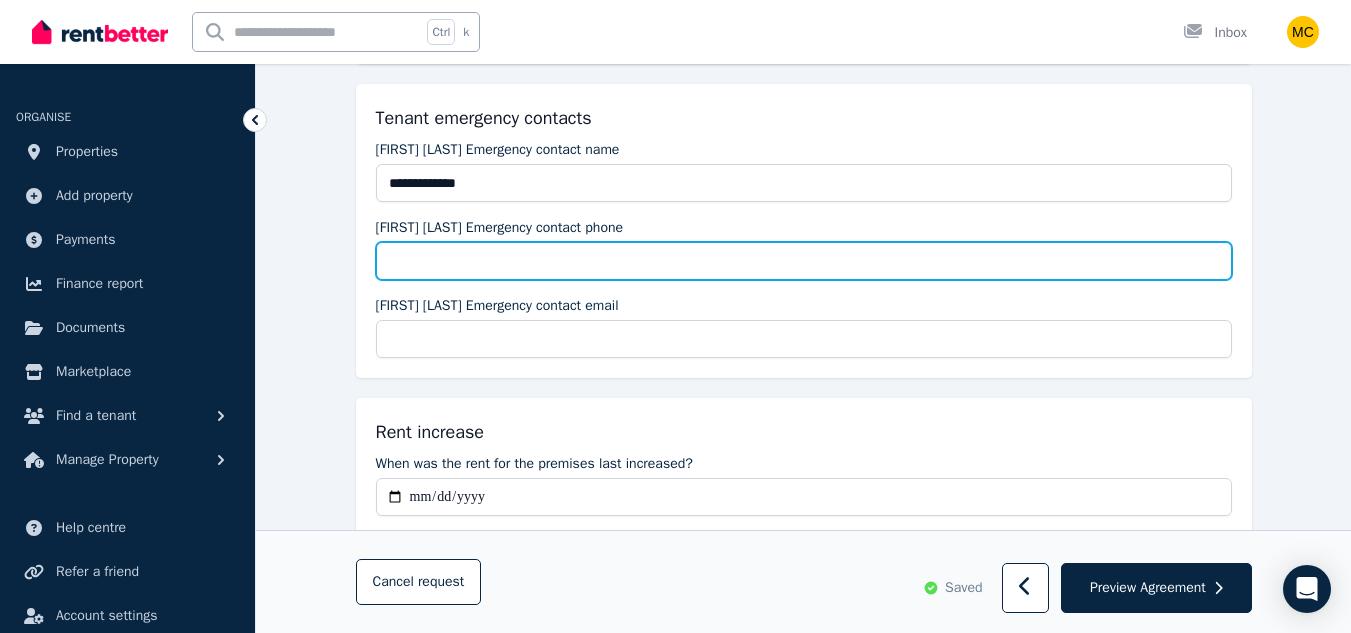 click on "[FIRST] [LAST] Emergency contact phone" at bounding box center (804, 261) 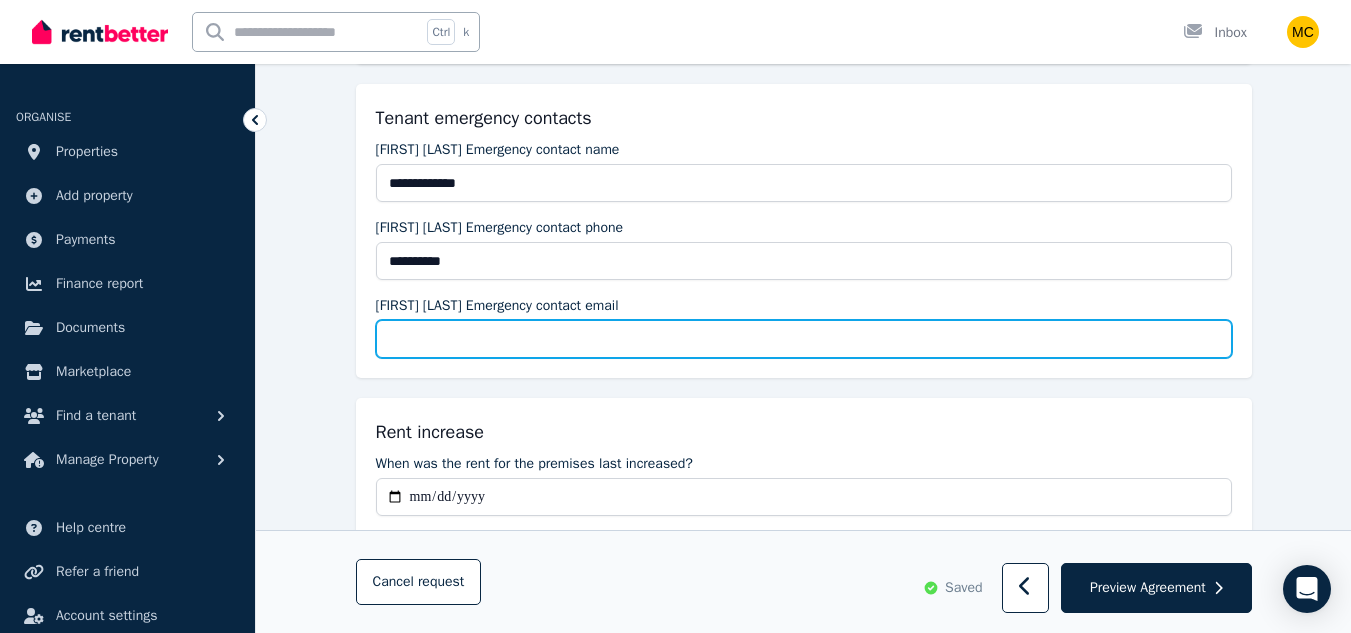 click on "[FIRST] [LAST] Emergency contact email" at bounding box center [804, 339] 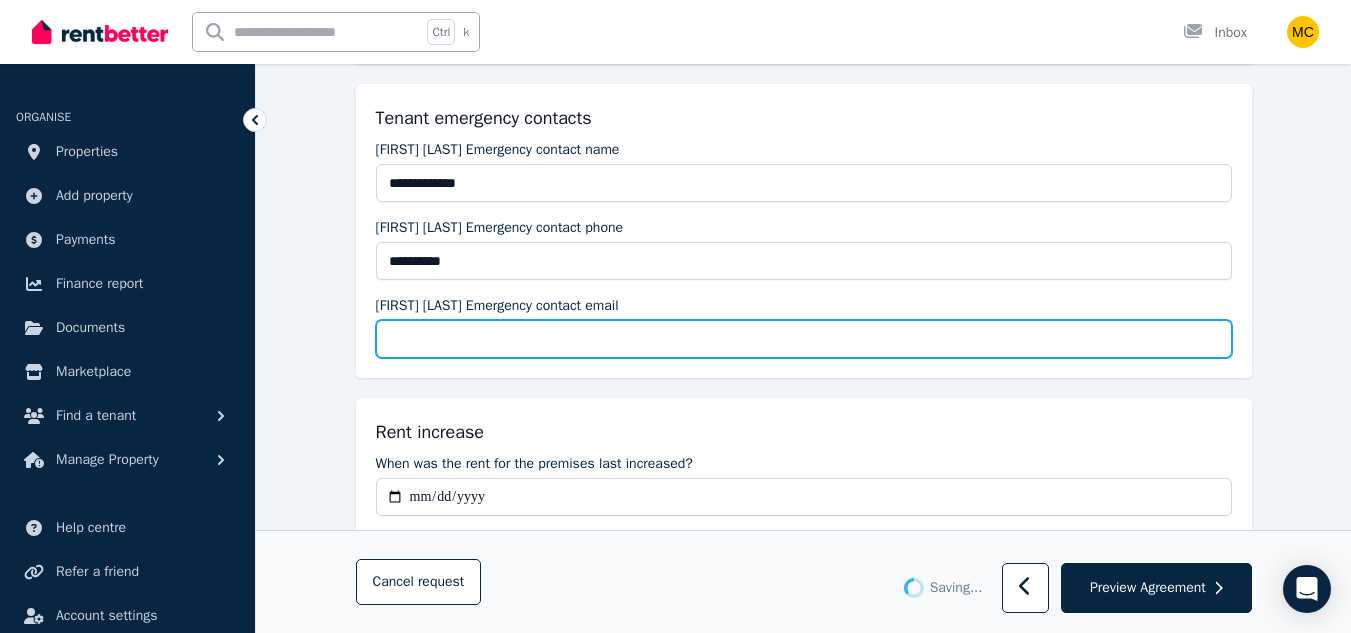 type on "**********" 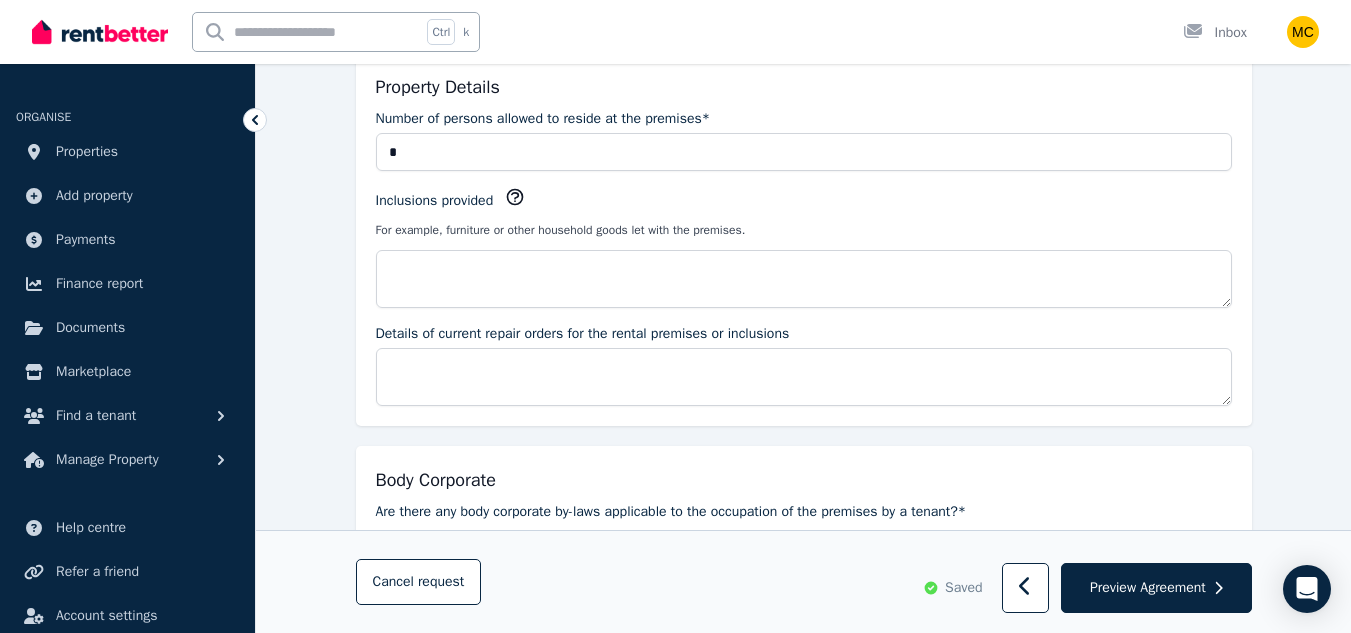 scroll, scrollTop: 879, scrollLeft: 0, axis: vertical 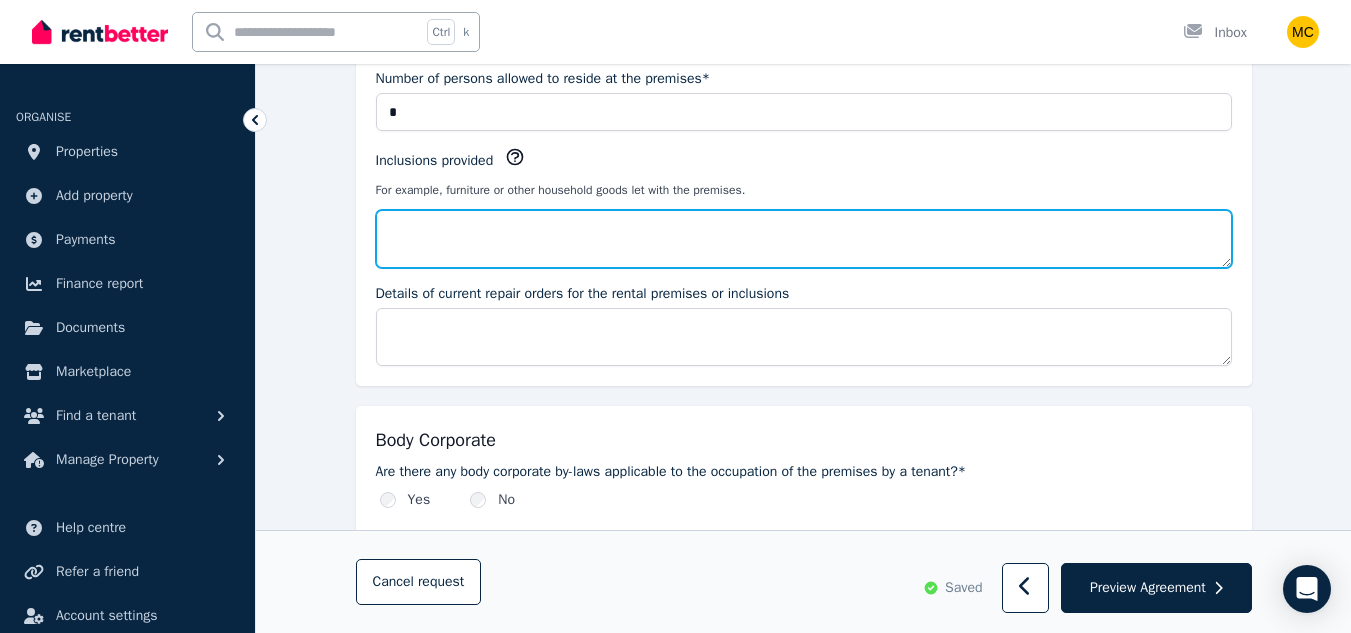 click on "Inclusions provided" at bounding box center (804, 239) 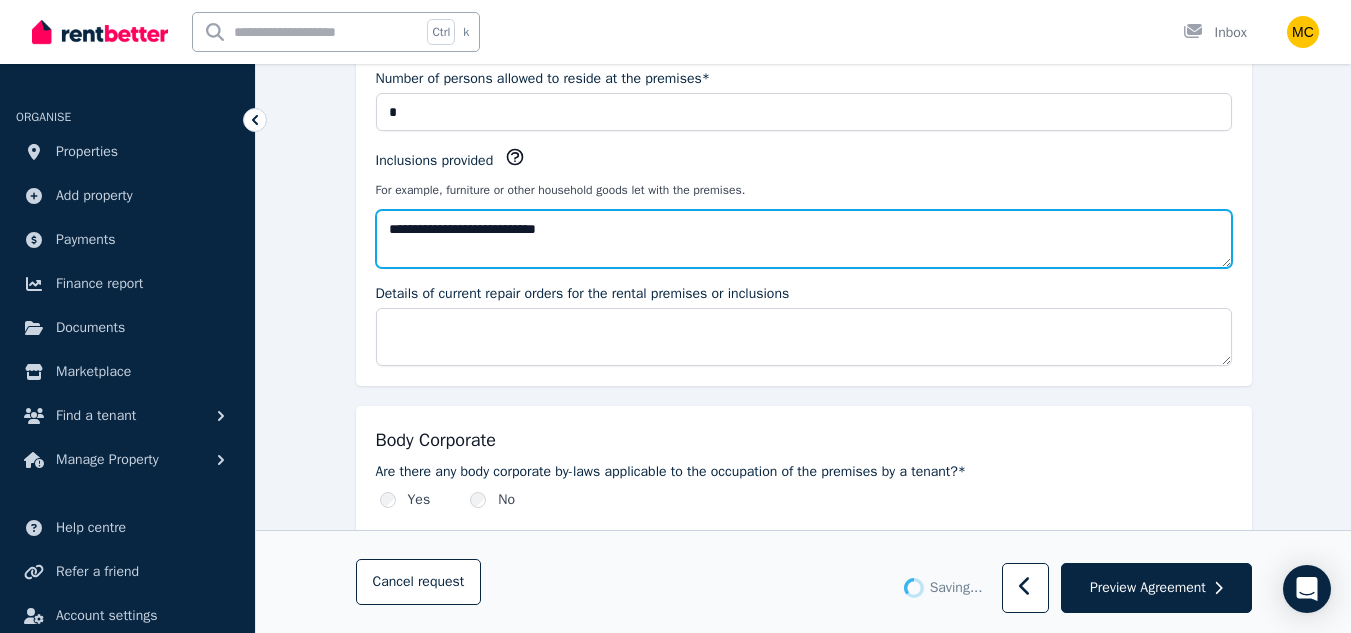 type on "**********" 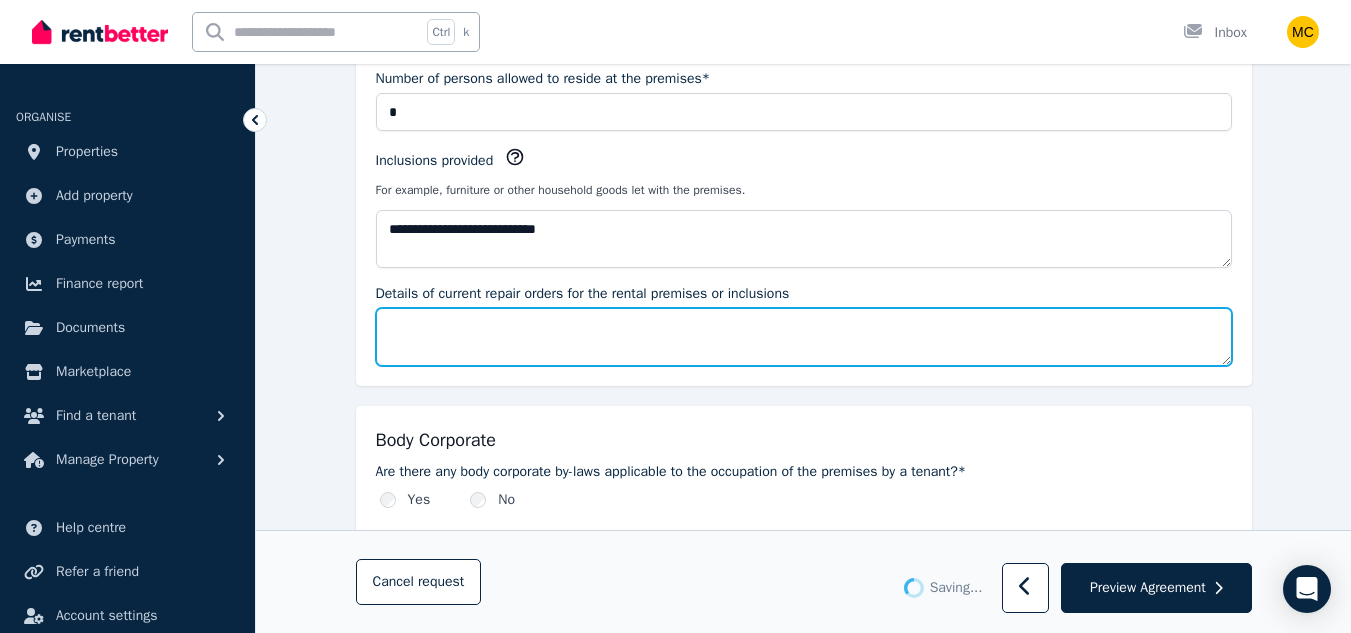 click on "Details of current repair orders for the rental premises or inclusions" at bounding box center [804, 337] 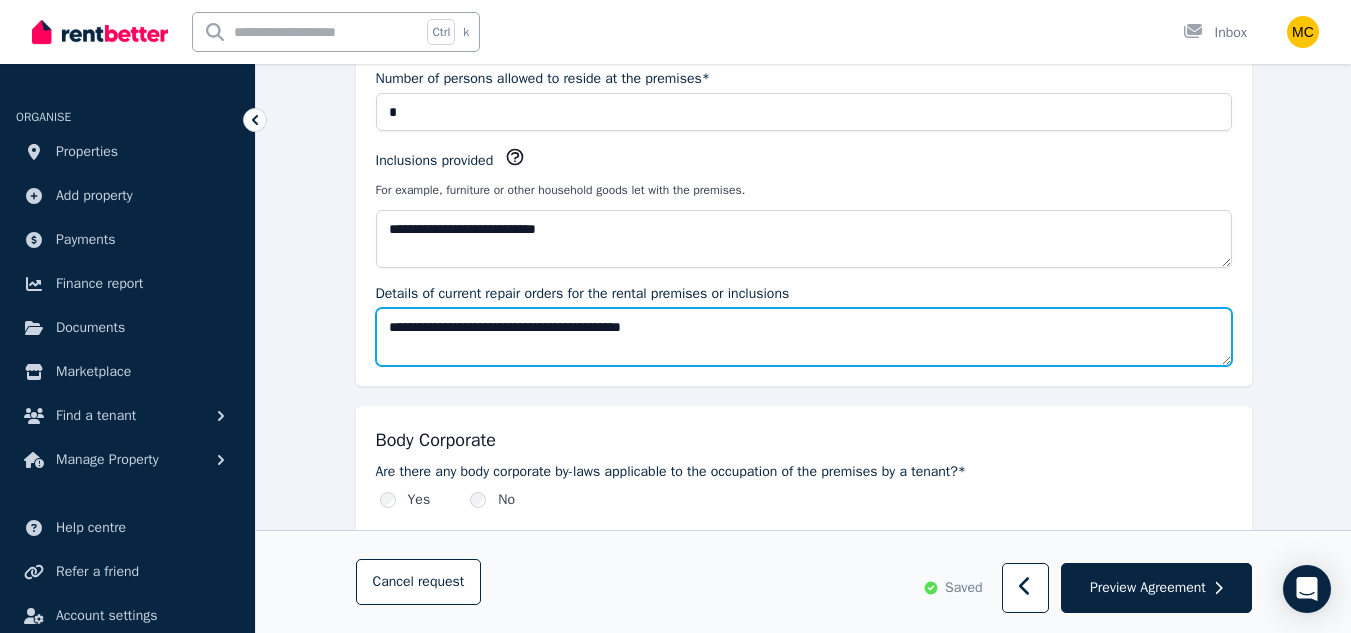 click on "**********" at bounding box center (804, 337) 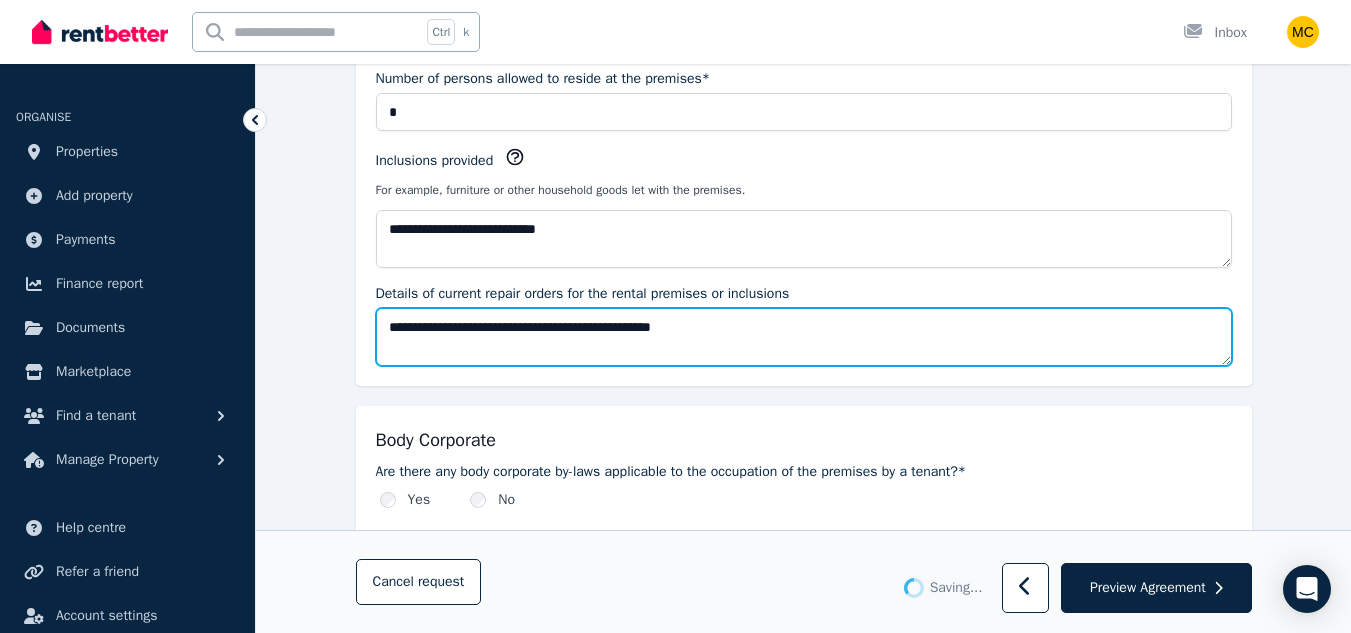 click on "**********" at bounding box center [804, 337] 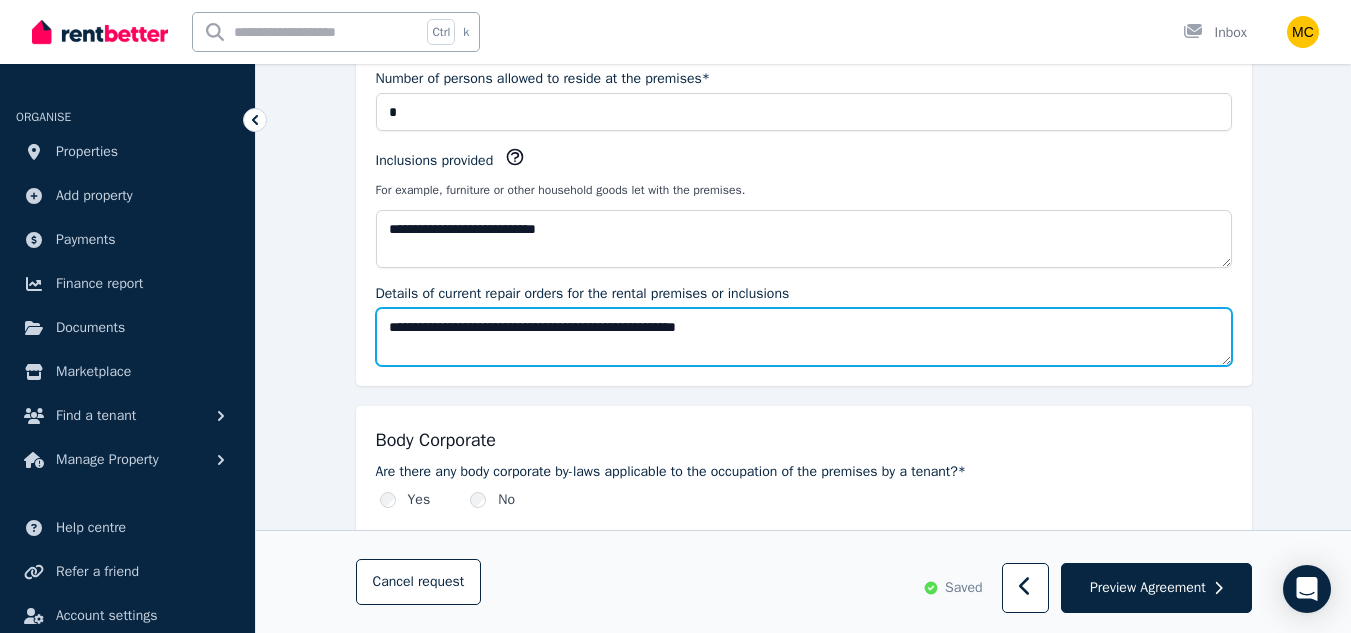 click on "**********" at bounding box center [804, 337] 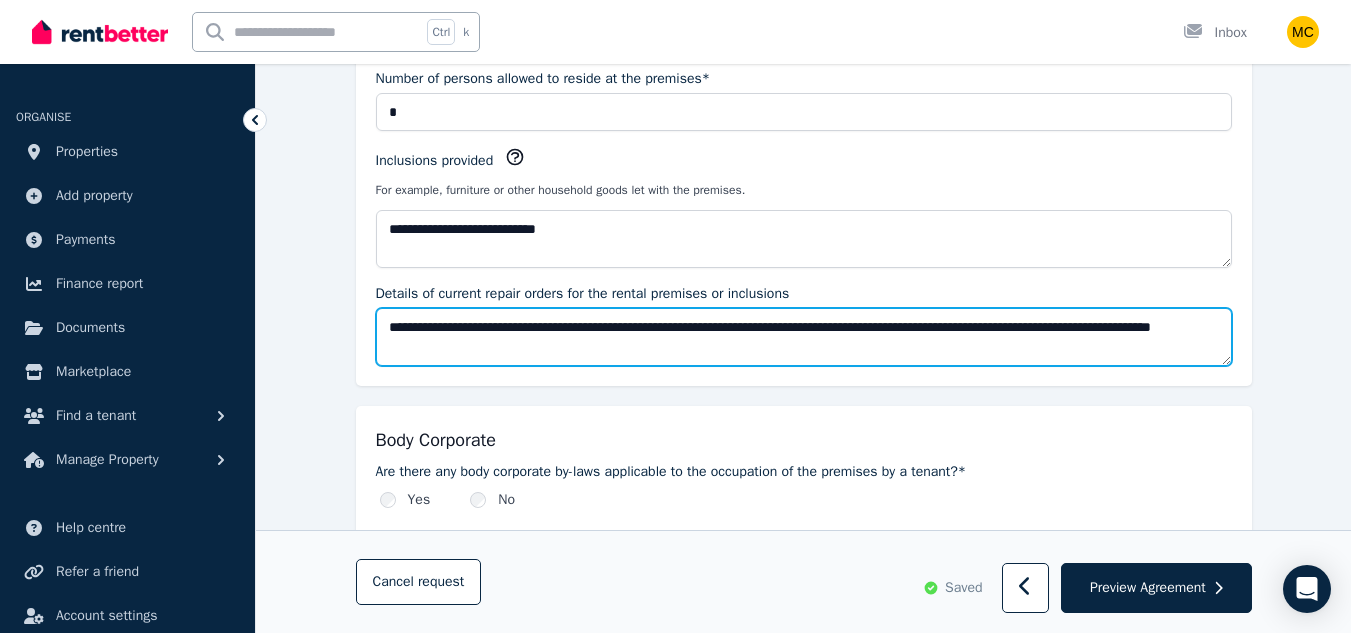click on "**********" at bounding box center [804, 337] 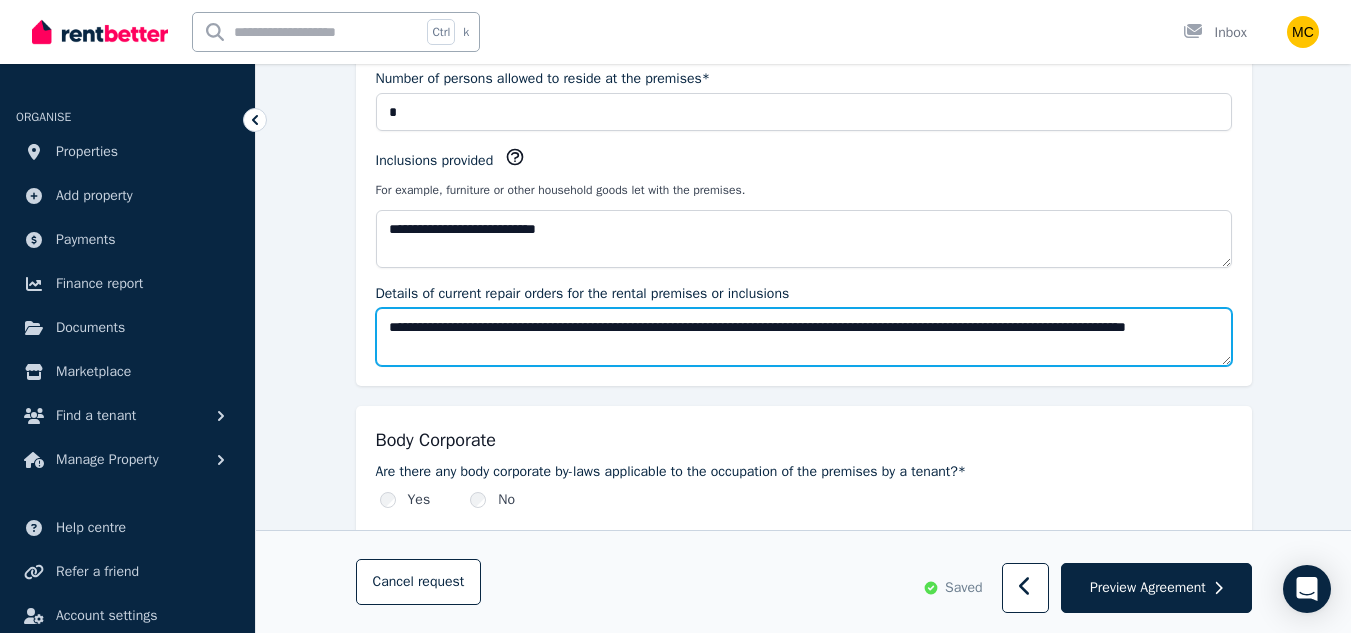 click on "**********" at bounding box center (804, 337) 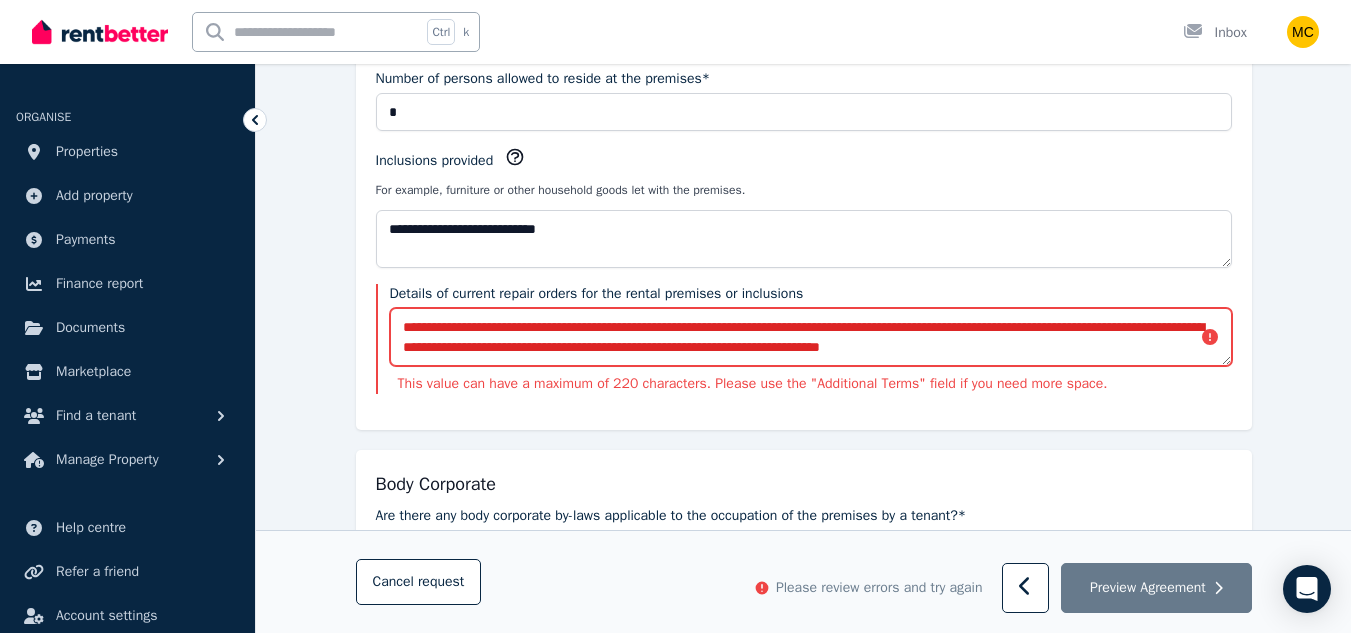 drag, startPoint x: 1104, startPoint y: 349, endPoint x: 490, endPoint y: 361, distance: 614.11725 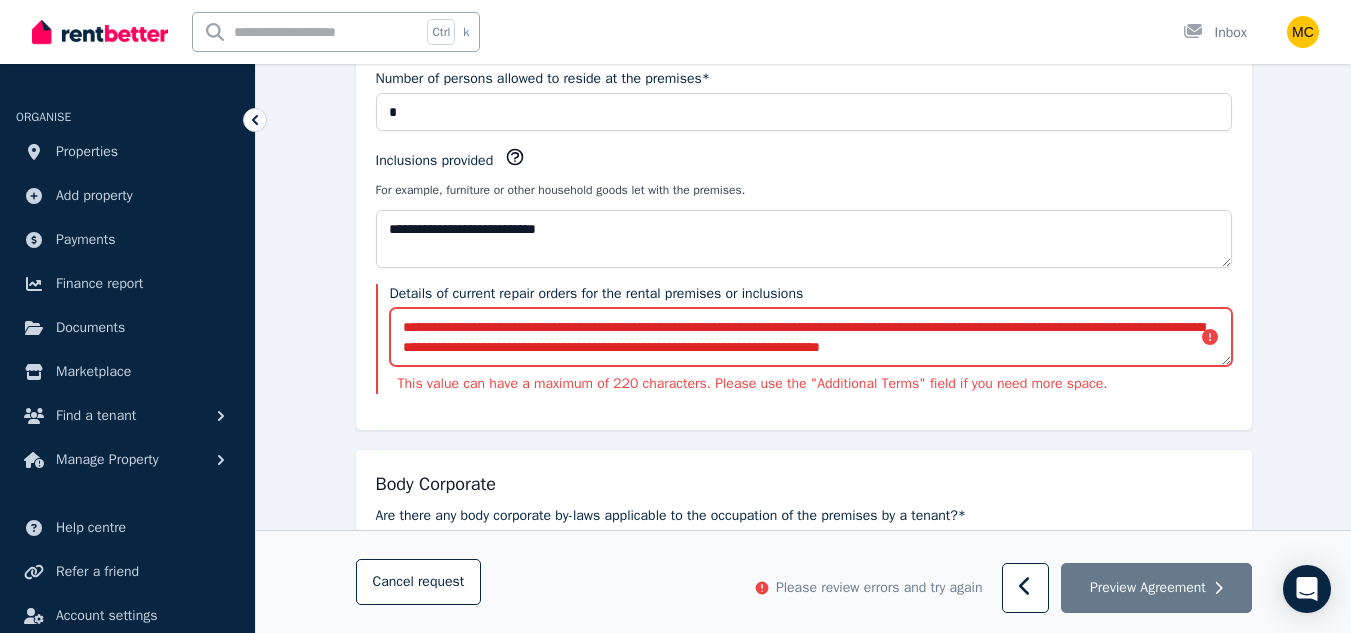 click on "**********" at bounding box center (811, 337) 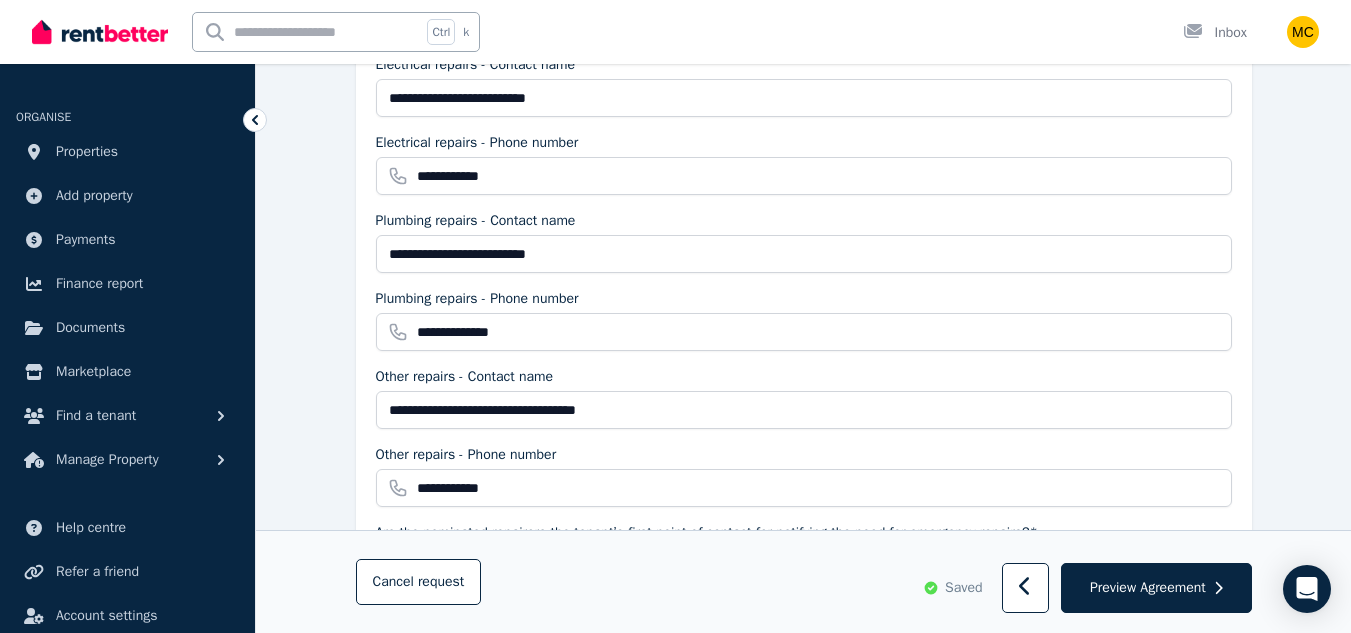 scroll, scrollTop: 1944, scrollLeft: 0, axis: vertical 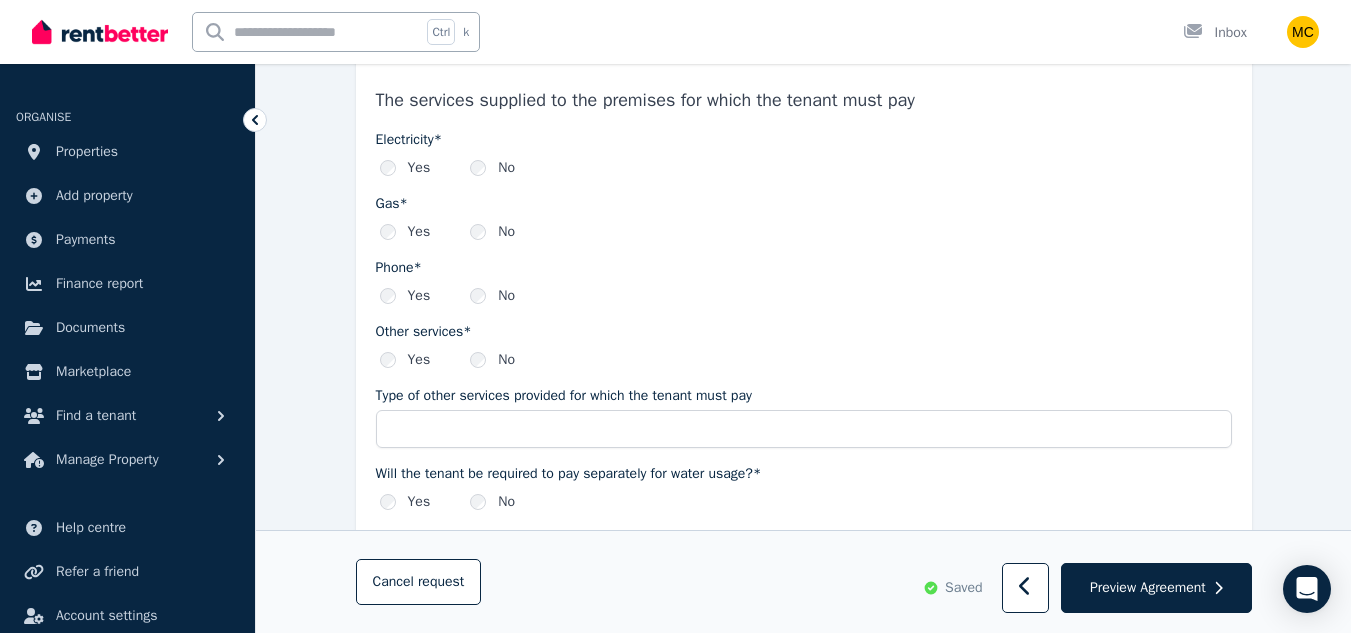 type on "**********" 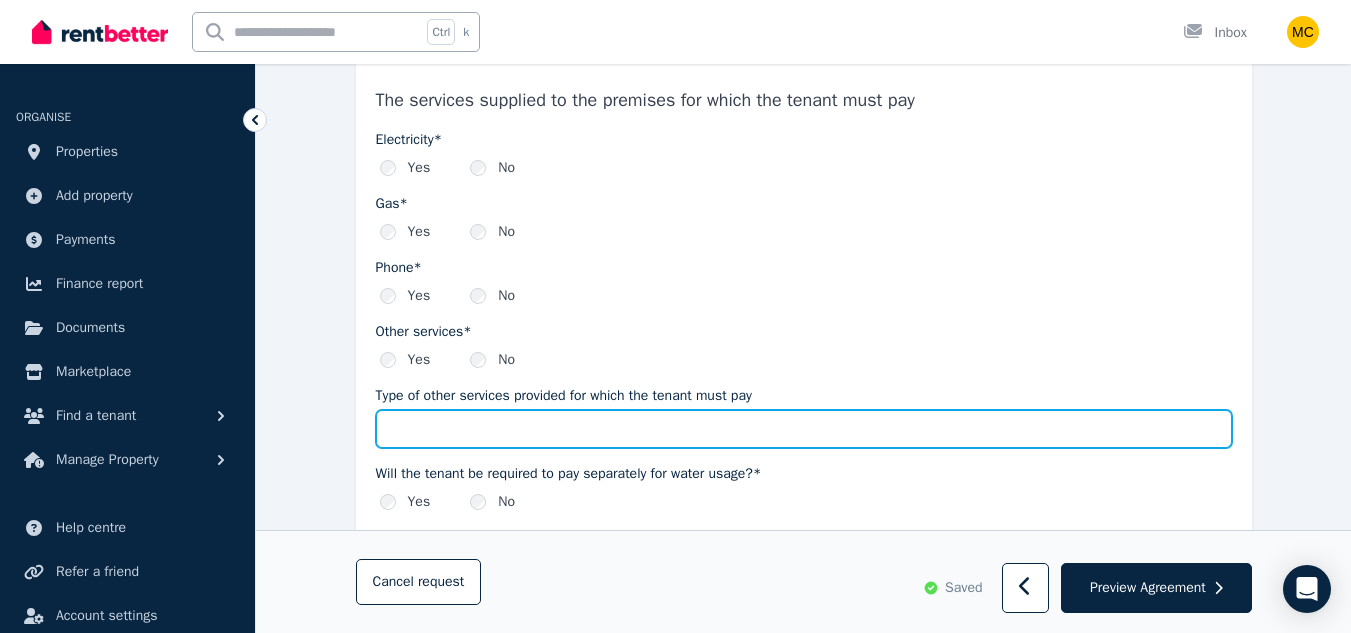 click on "Type of other services provided for which the tenant must pay" at bounding box center [804, 429] 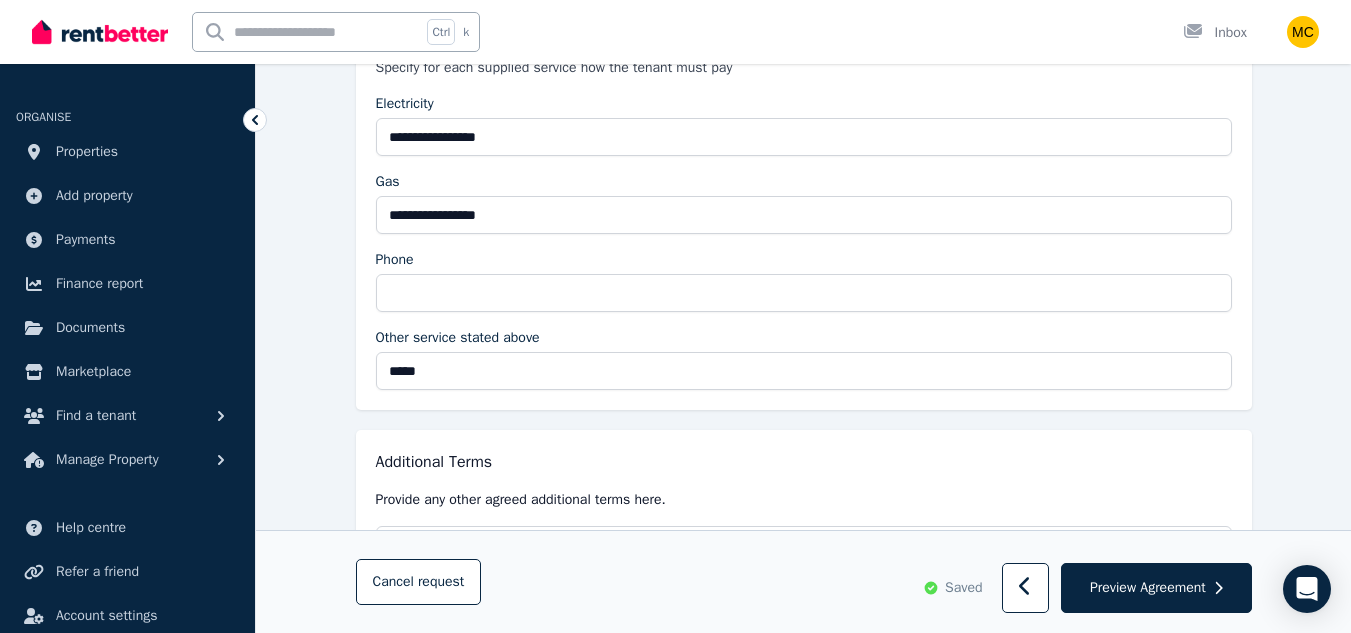scroll, scrollTop: 3623, scrollLeft: 0, axis: vertical 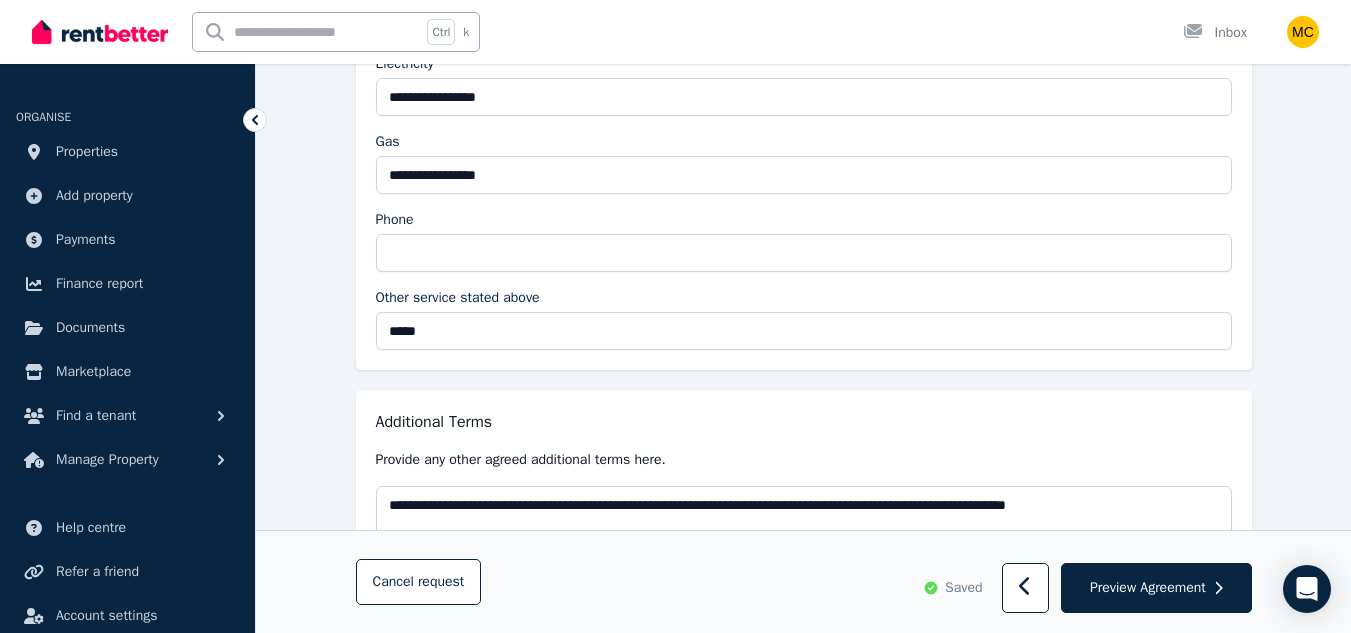 type on "*****" 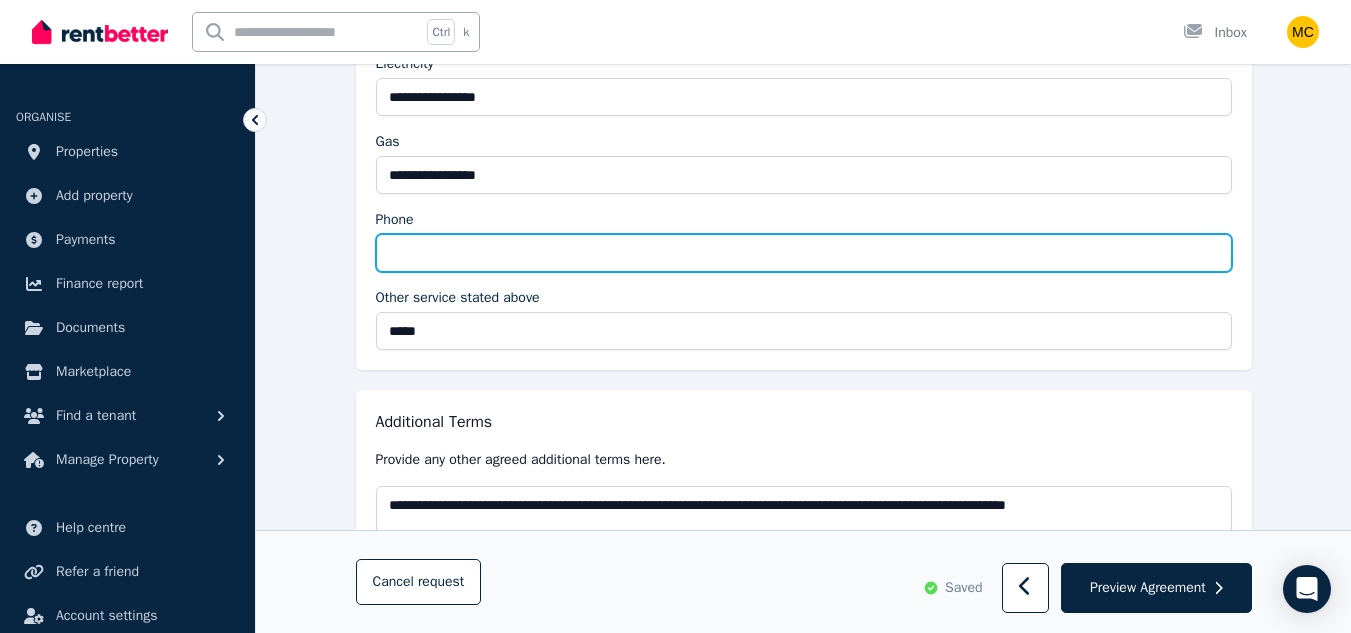 click on "Phone" at bounding box center (804, 253) 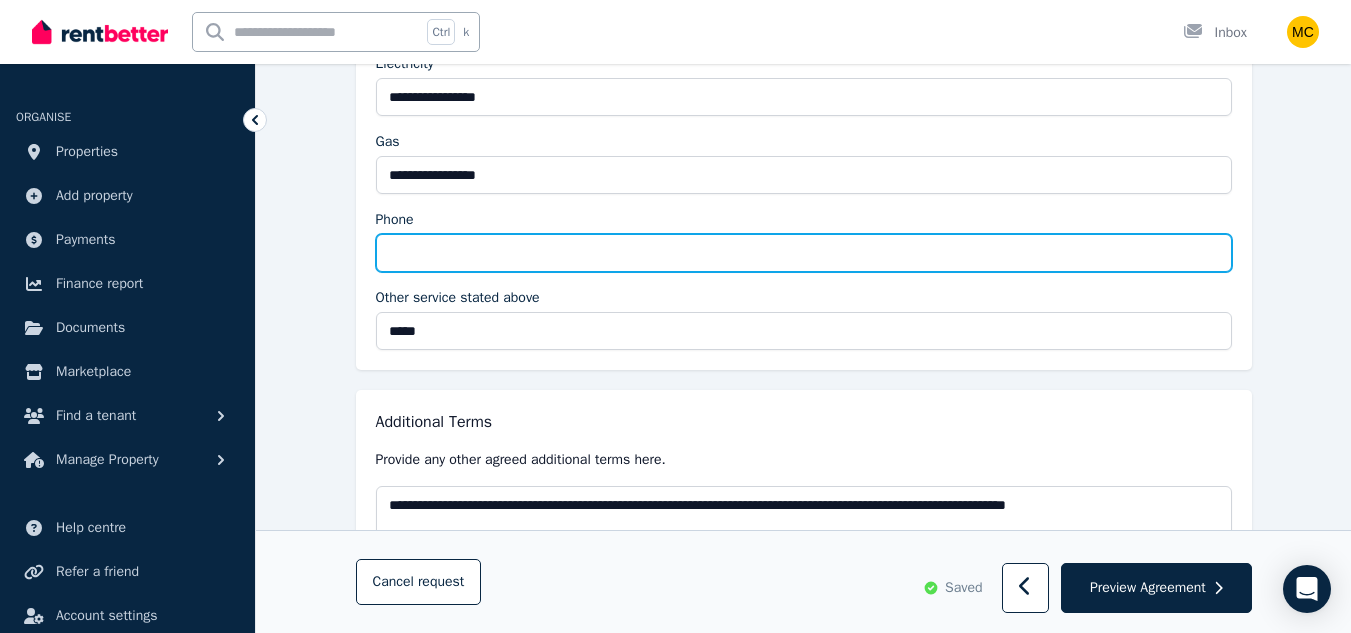 type on "**********" 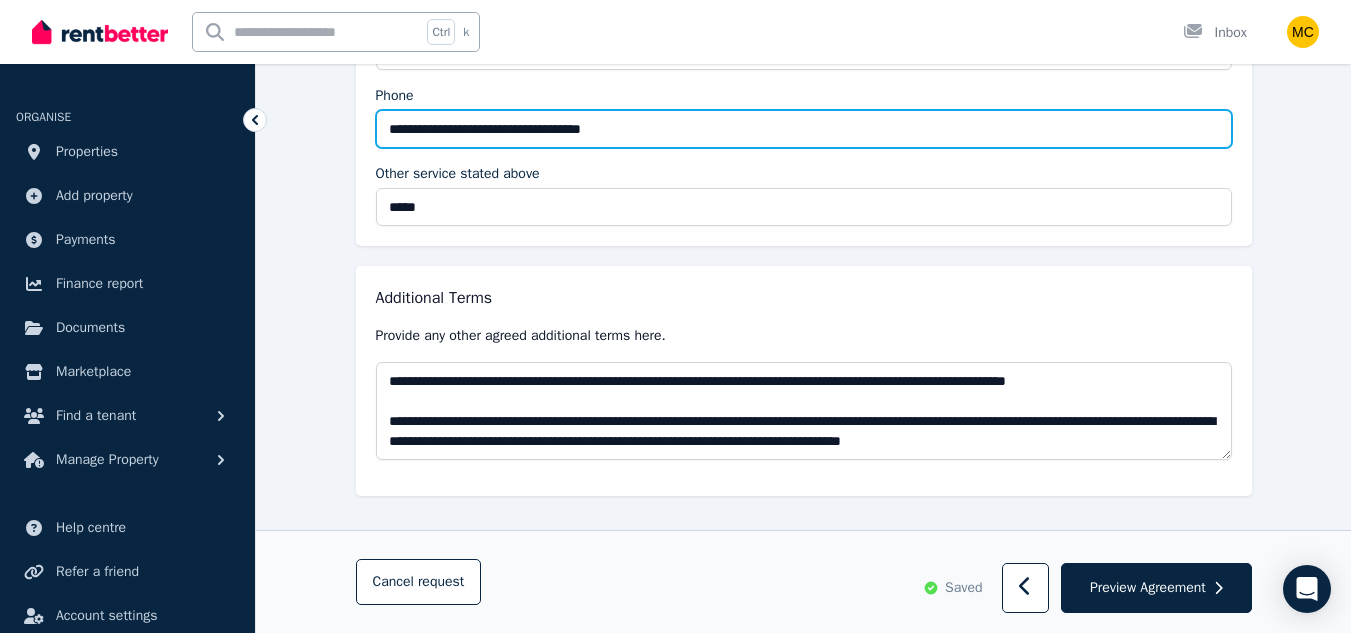 scroll, scrollTop: 3767, scrollLeft: 0, axis: vertical 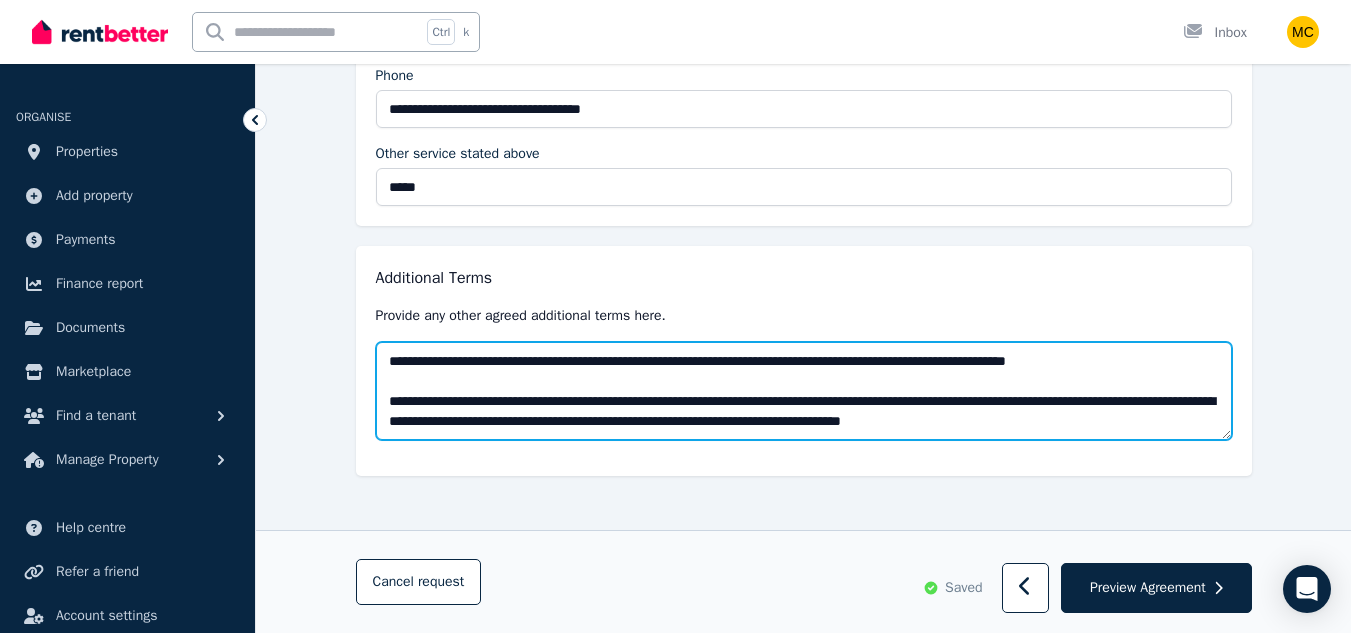 click on "**********" at bounding box center [804, 391] 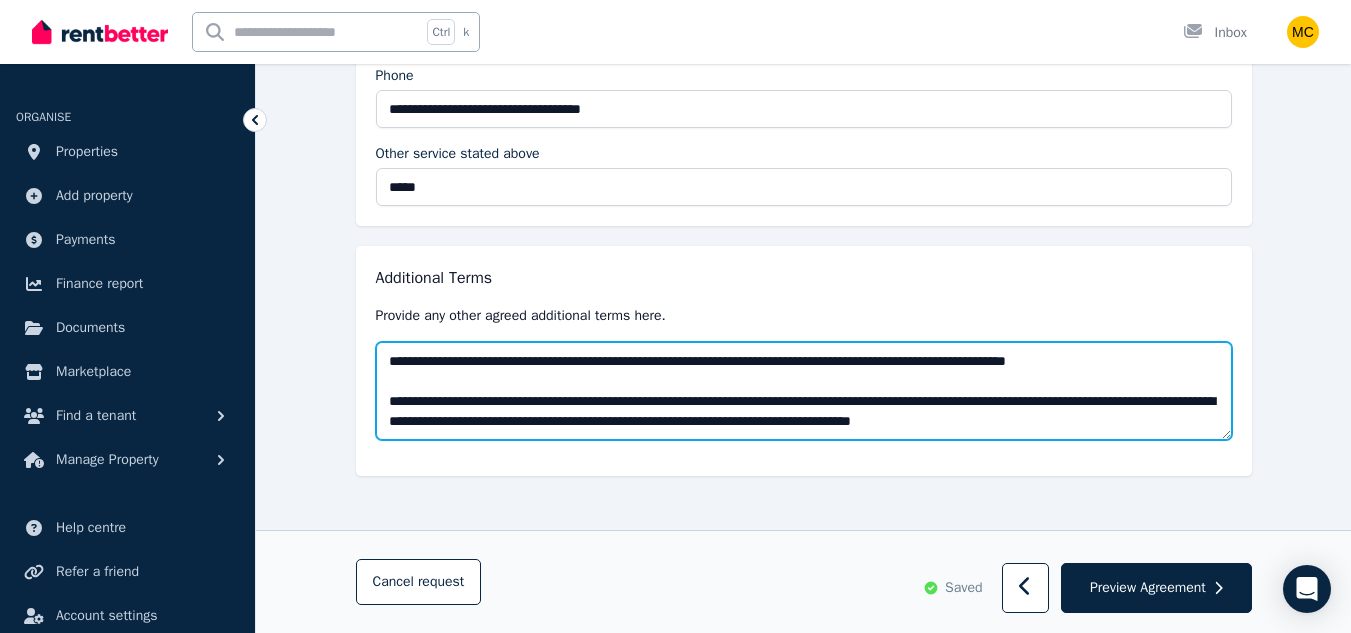 scroll, scrollTop: 31, scrollLeft: 0, axis: vertical 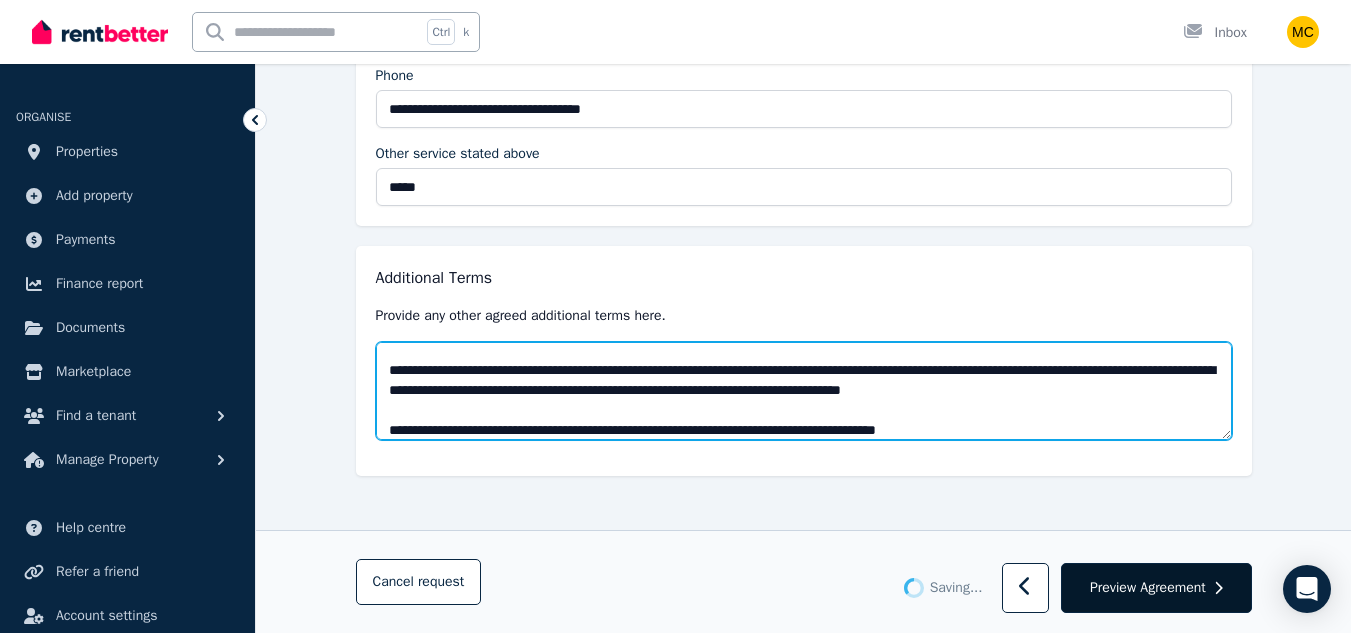 type on "**********" 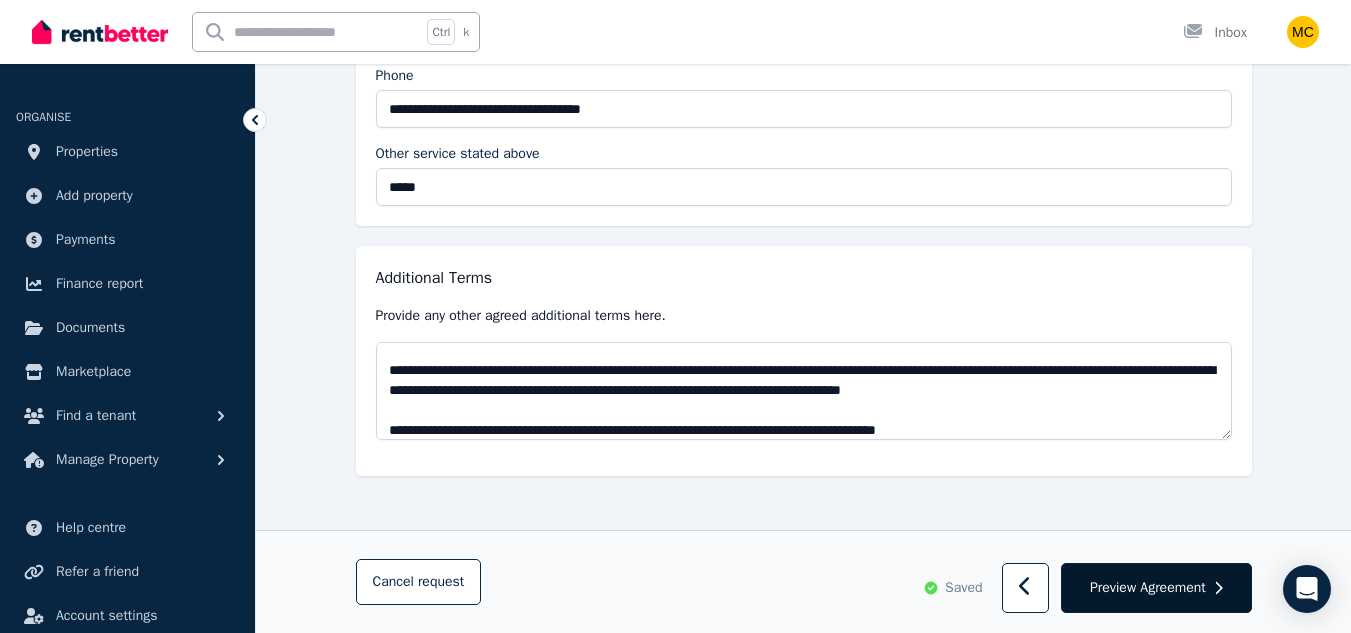 click on "Preview Agreement" at bounding box center (1148, 588) 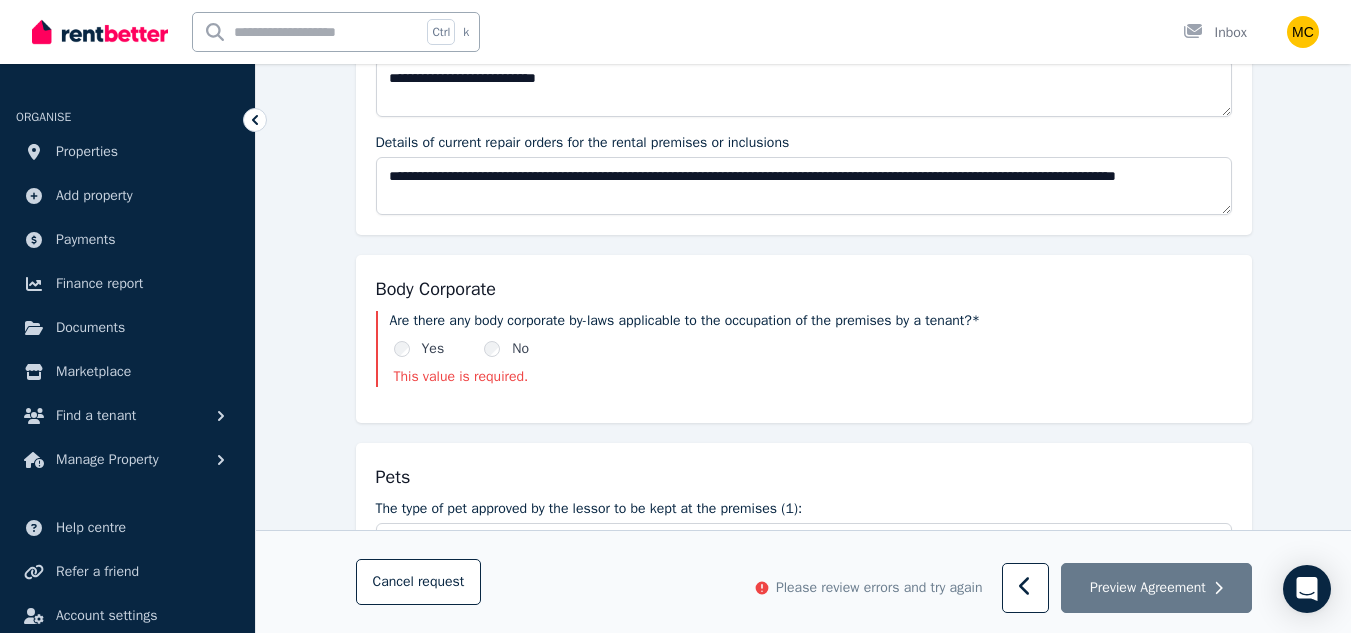 scroll, scrollTop: 993, scrollLeft: 0, axis: vertical 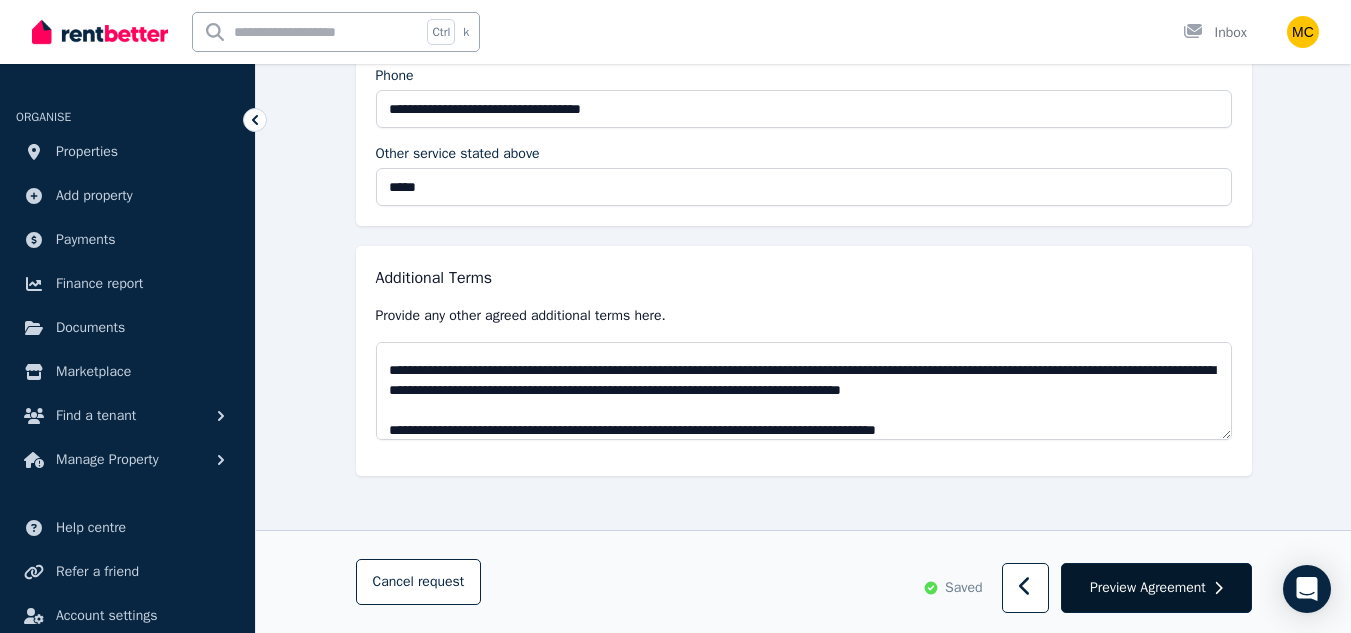 click on "Preview Agreement" at bounding box center [1148, 588] 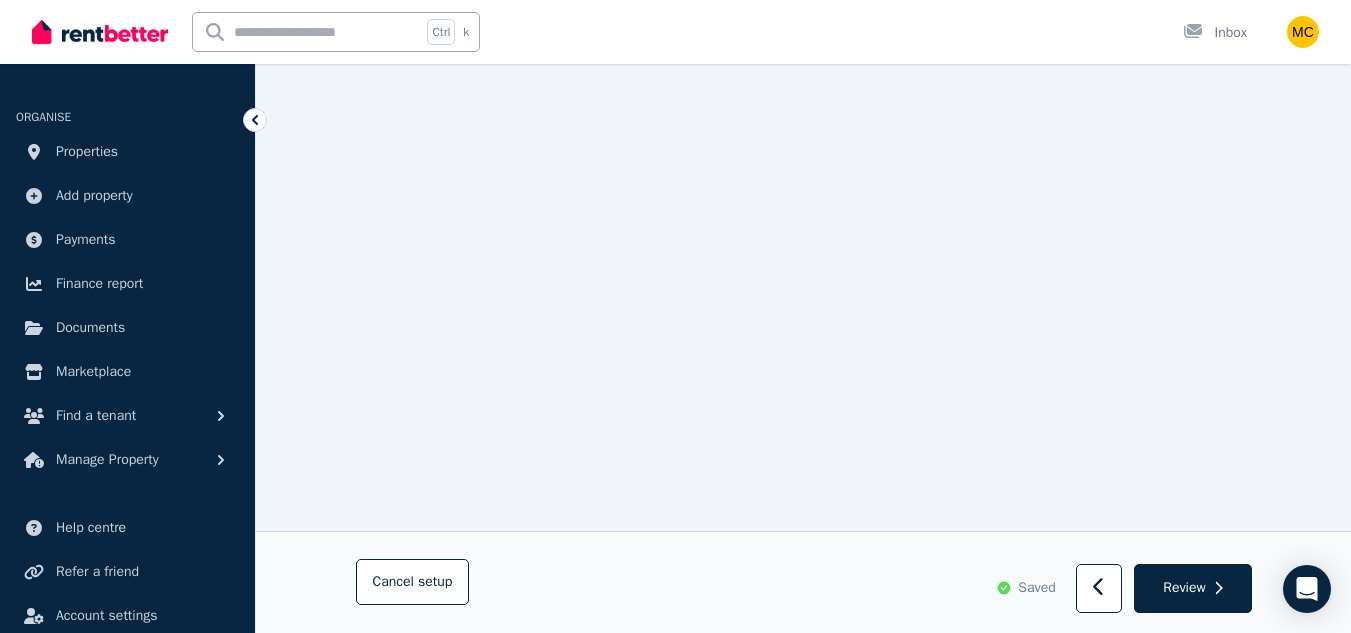 scroll, scrollTop: 0, scrollLeft: 0, axis: both 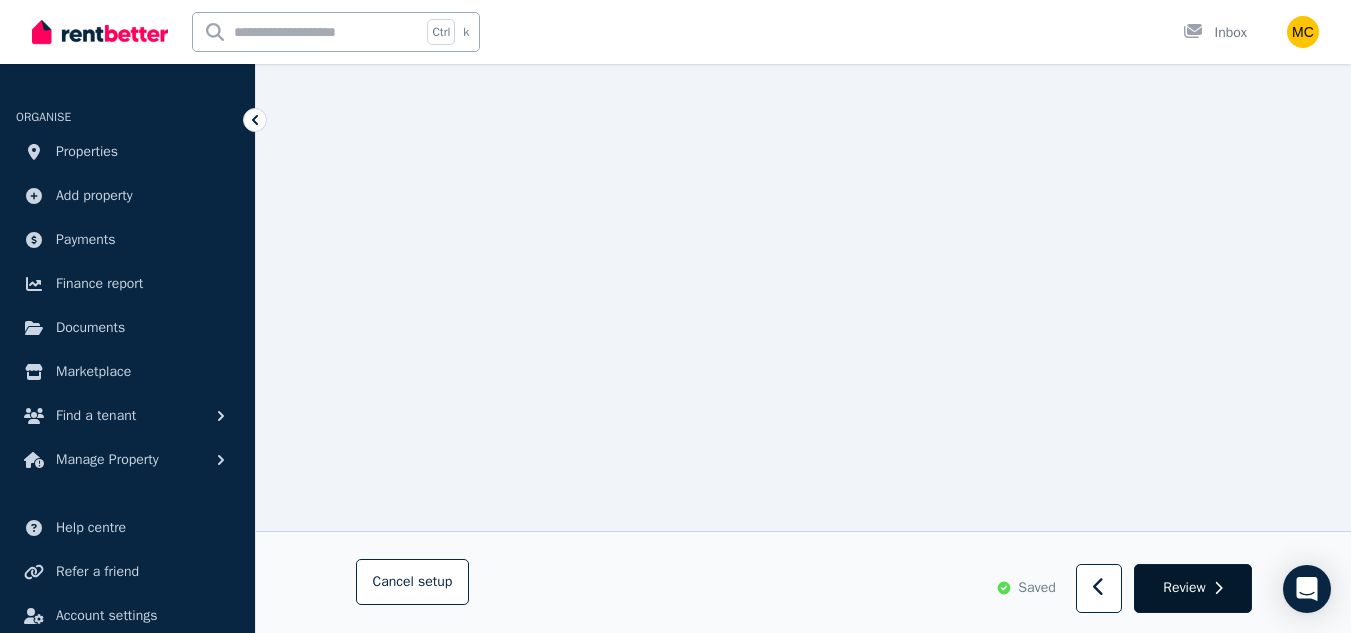 click on "Review" at bounding box center (1184, 588) 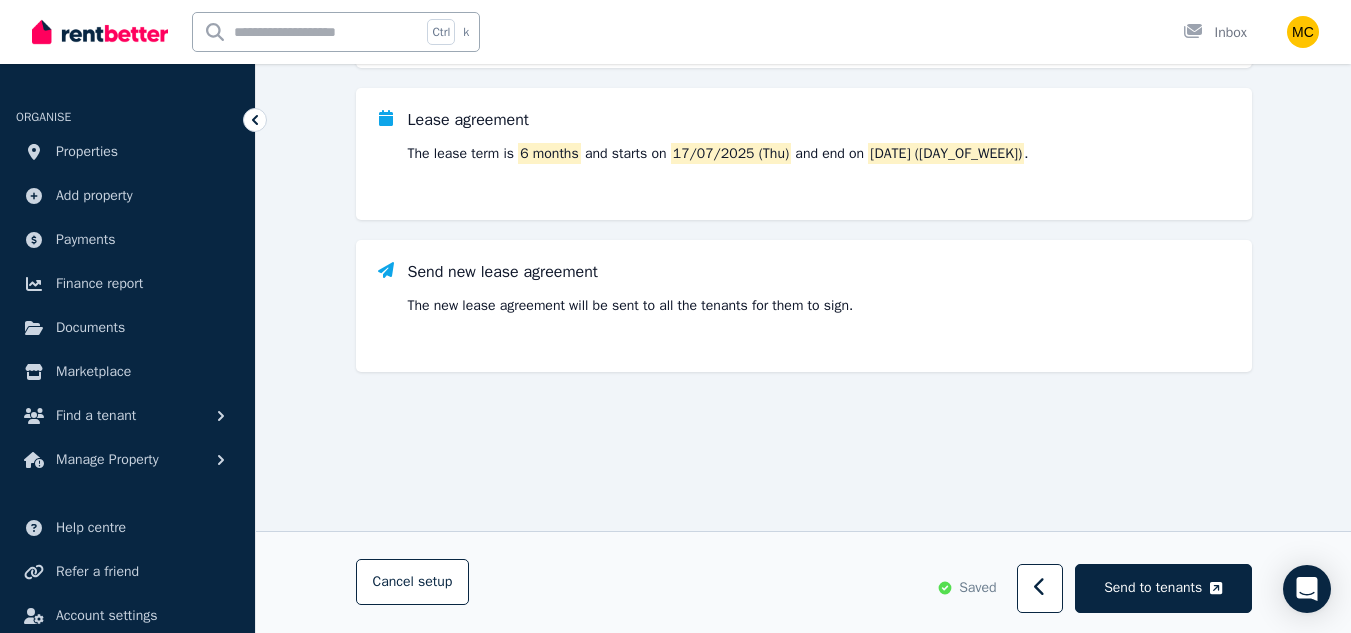 scroll, scrollTop: 0, scrollLeft: 0, axis: both 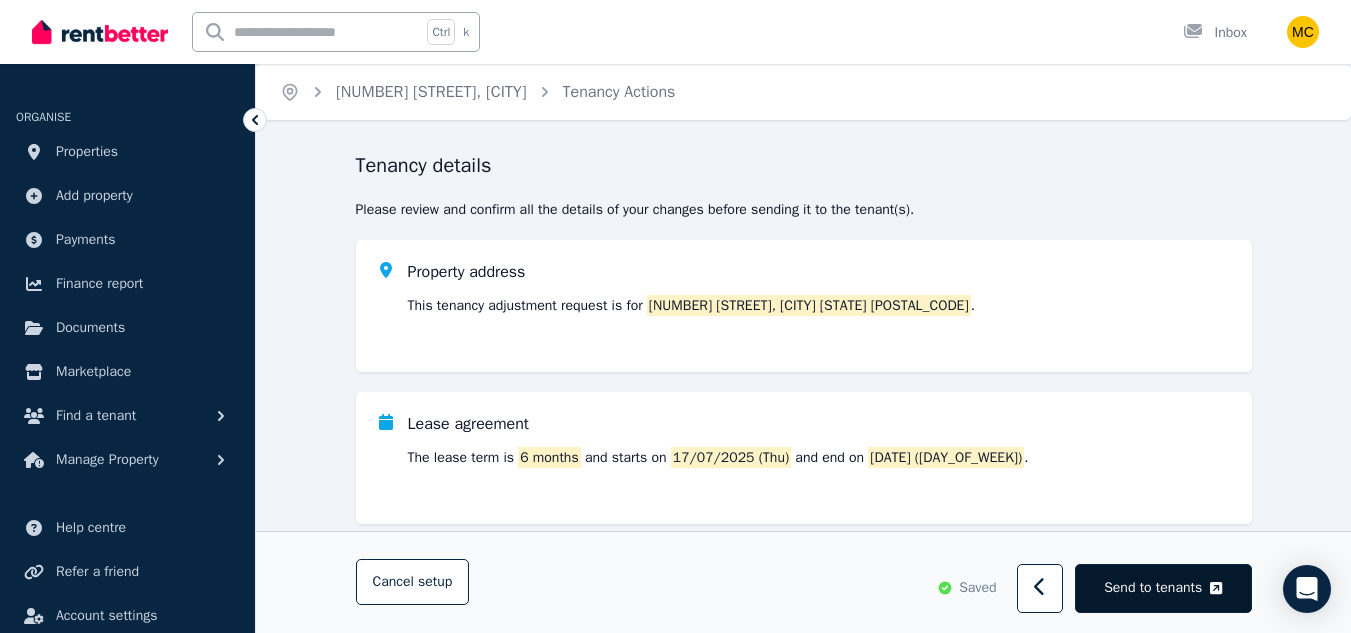 click on "Send to tenants" at bounding box center [1153, 588] 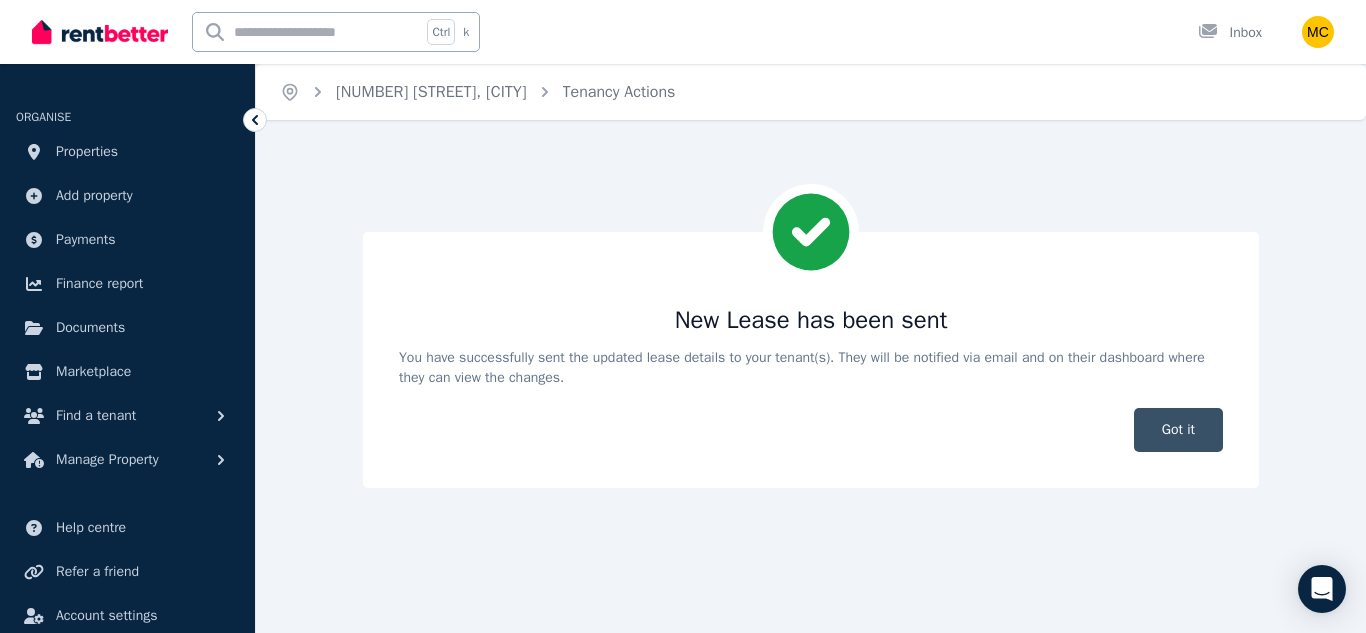 click on "Got it" at bounding box center [1178, 430] 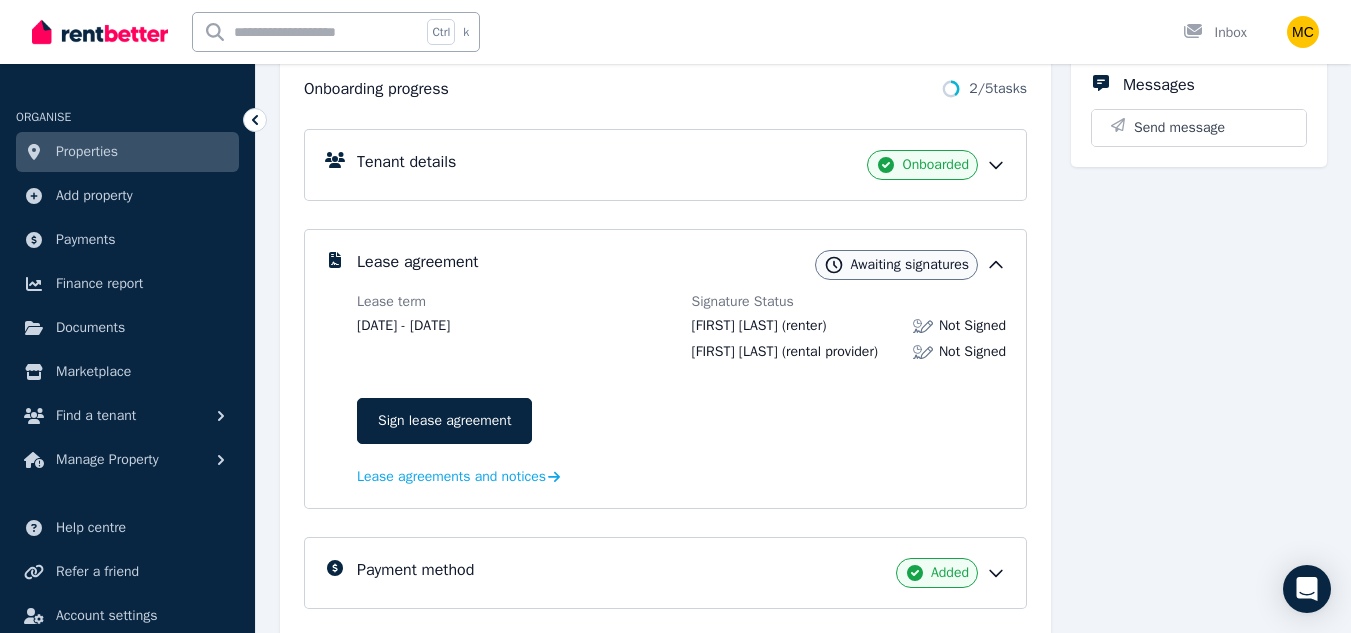 scroll, scrollTop: 466, scrollLeft: 0, axis: vertical 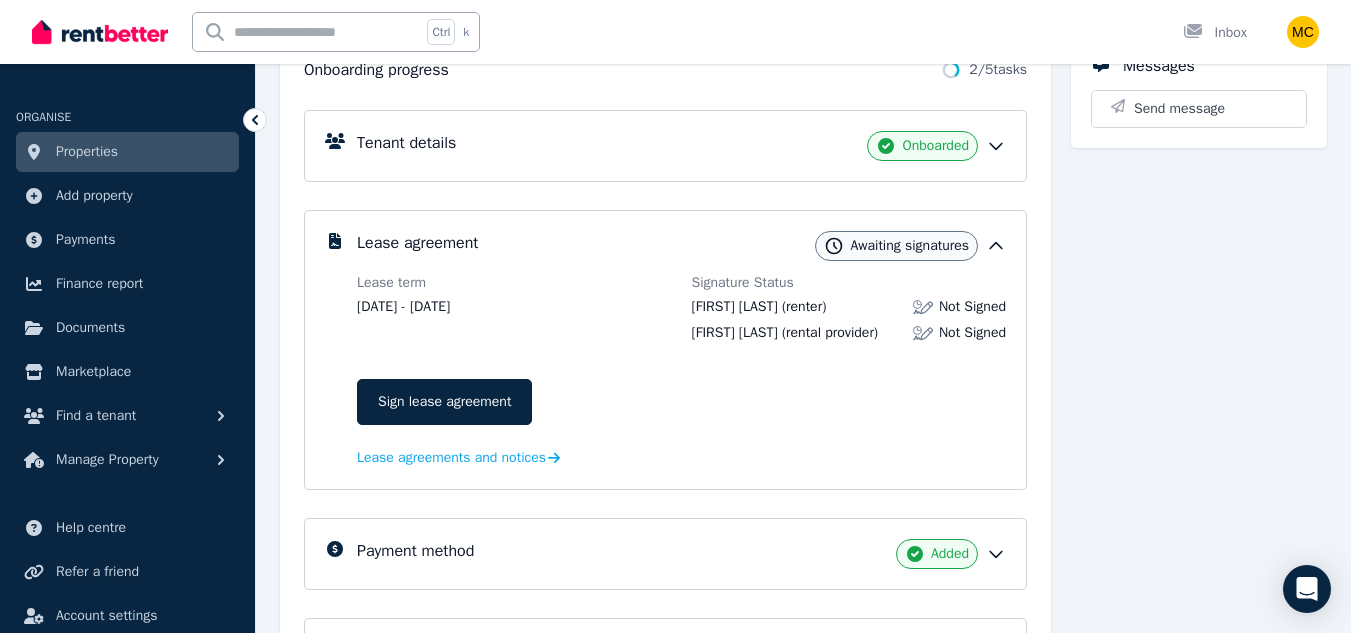 click 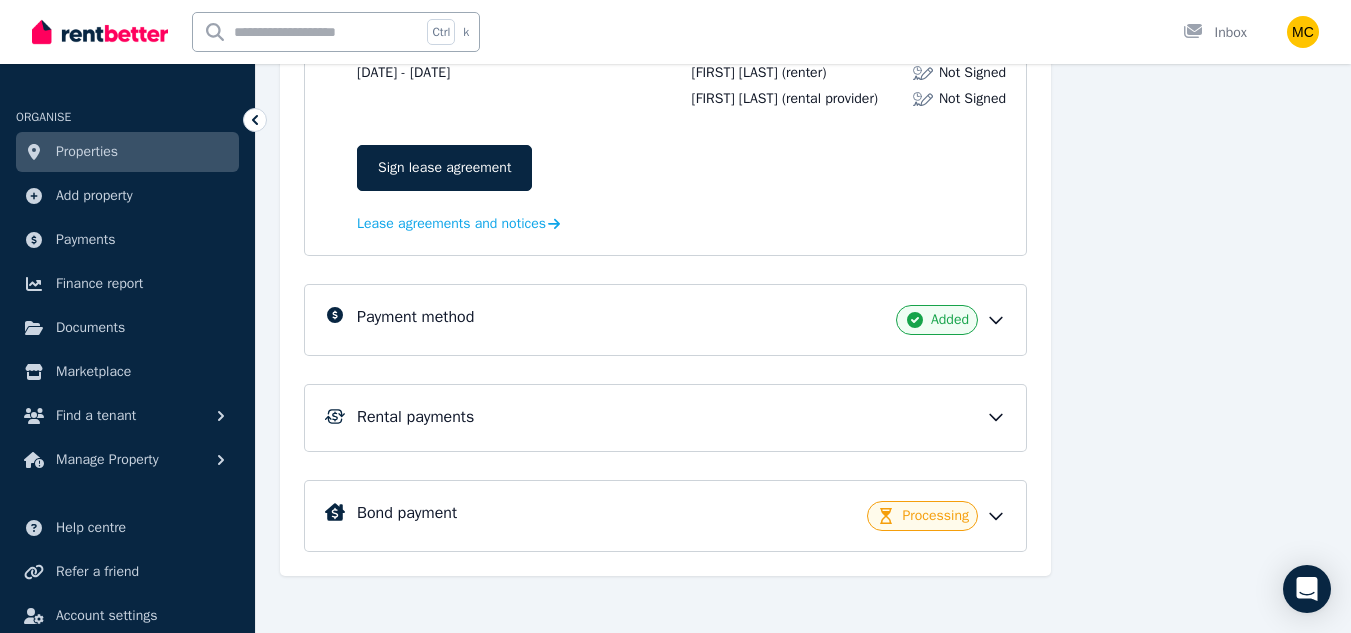 scroll, scrollTop: 819, scrollLeft: 0, axis: vertical 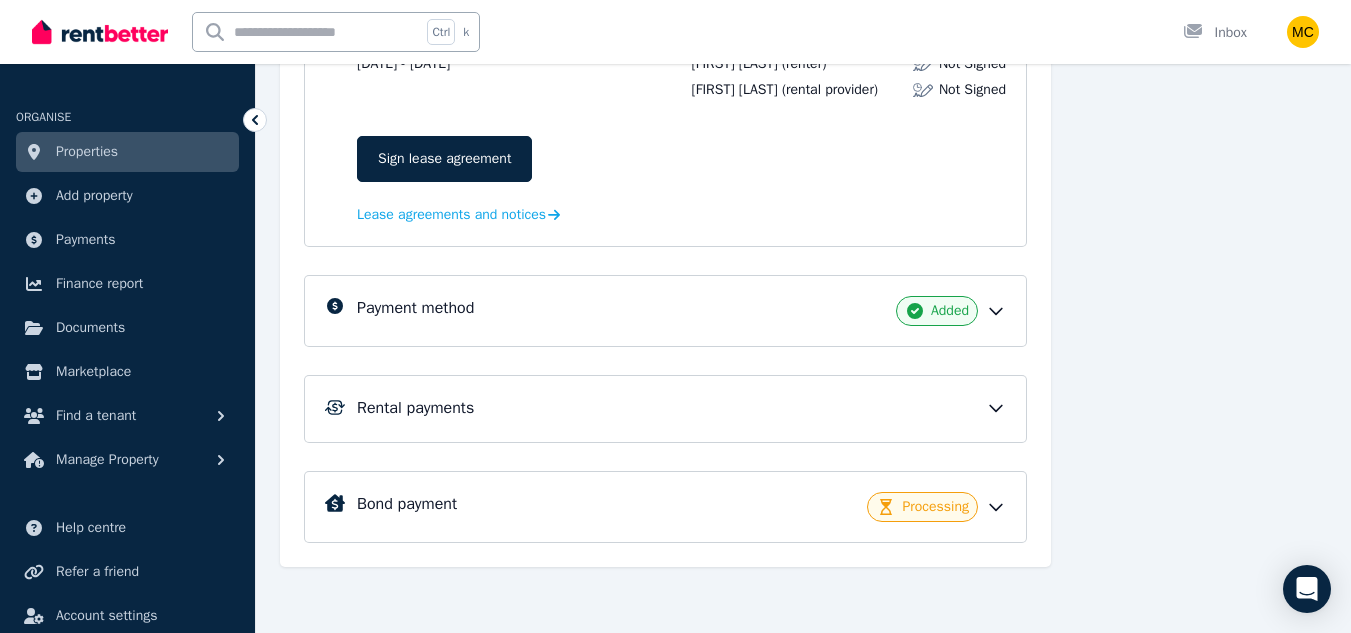 click 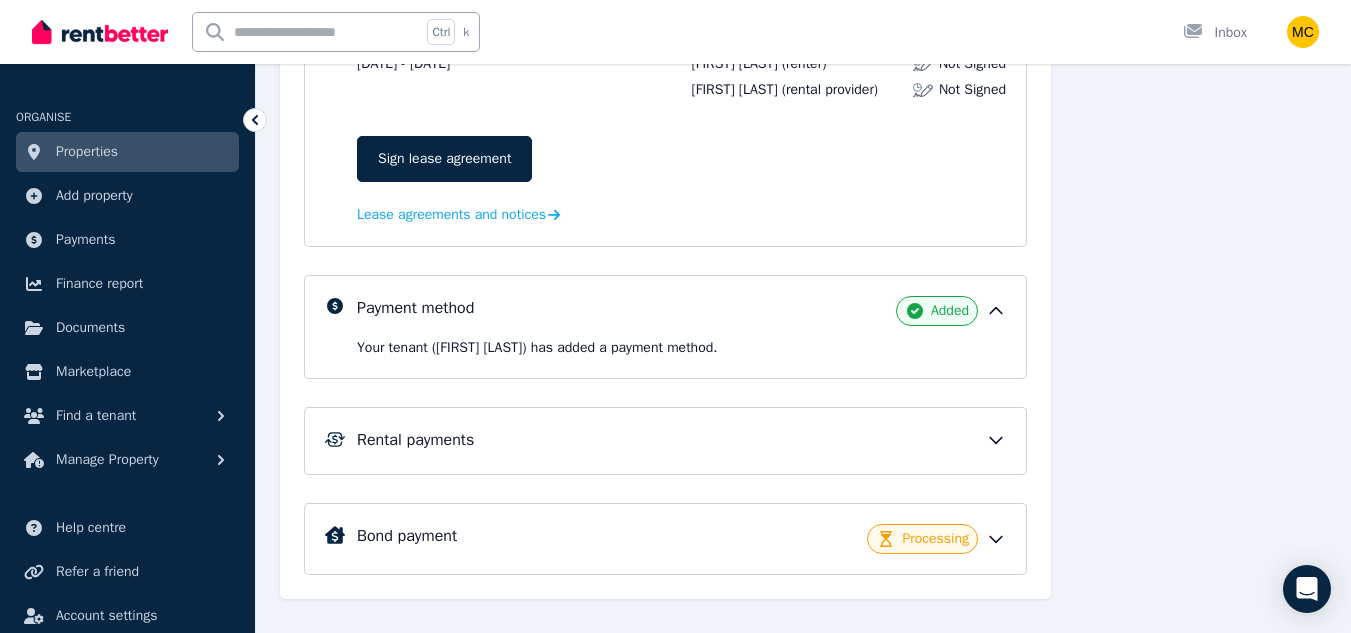 click 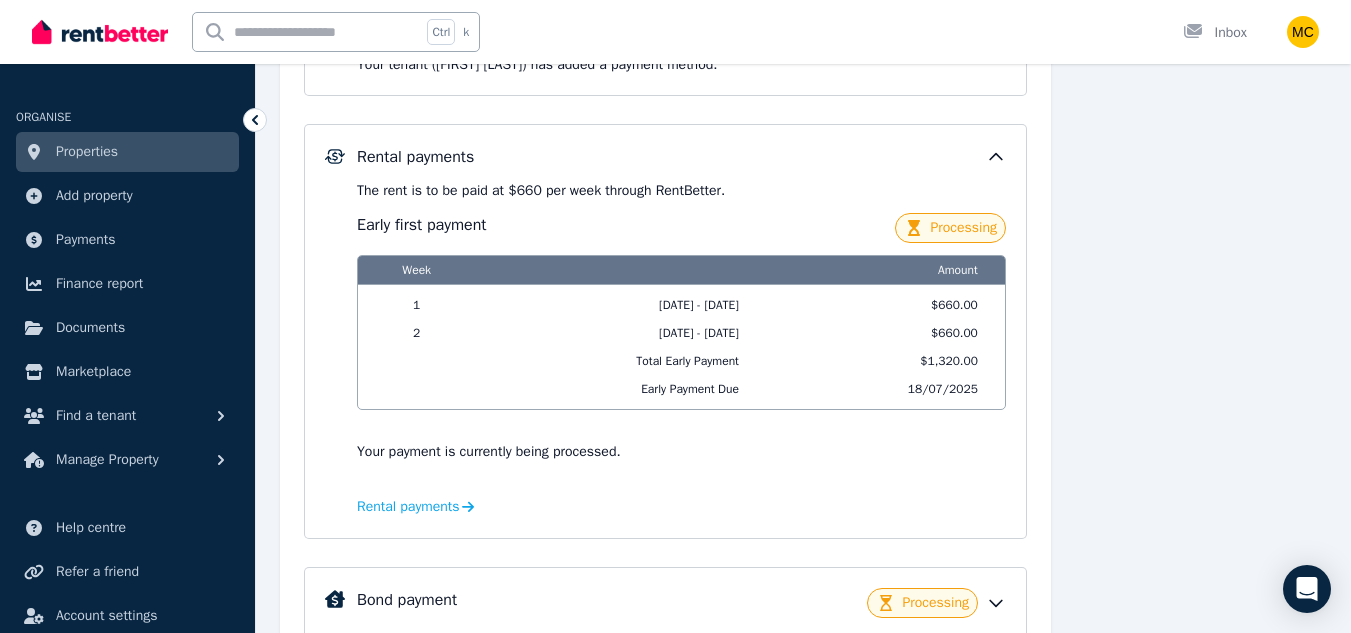 scroll, scrollTop: 1108, scrollLeft: 0, axis: vertical 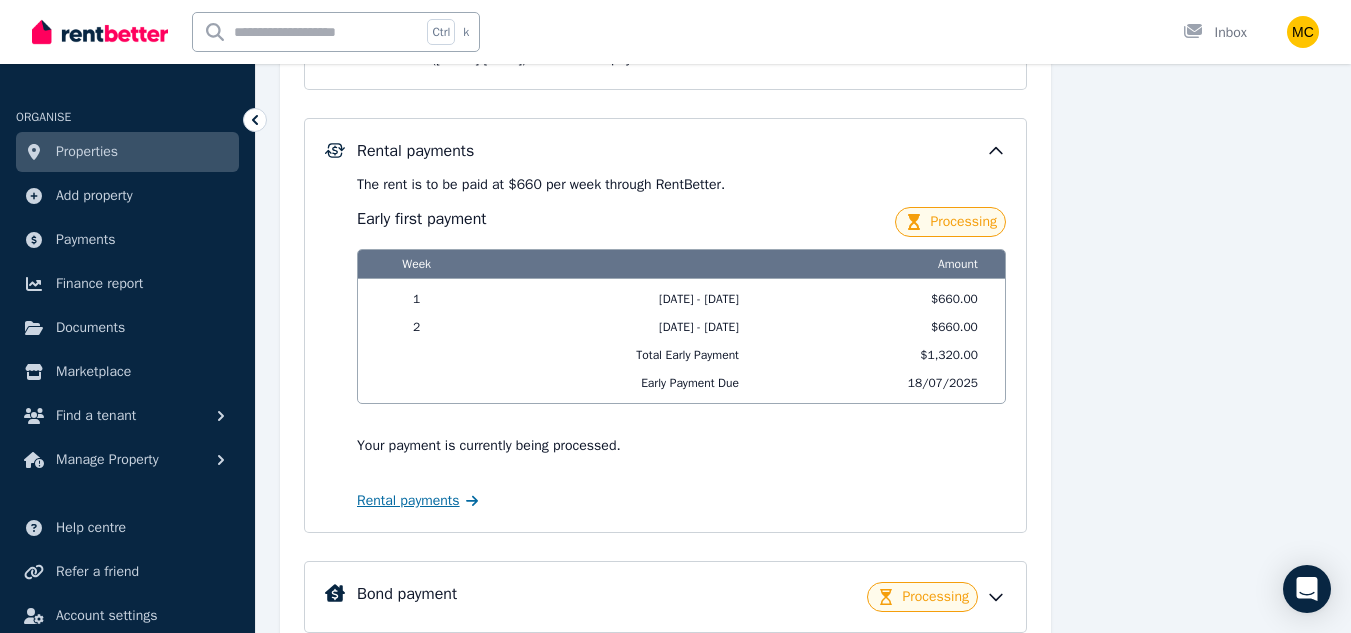 click on "Rental payments" at bounding box center [408, 501] 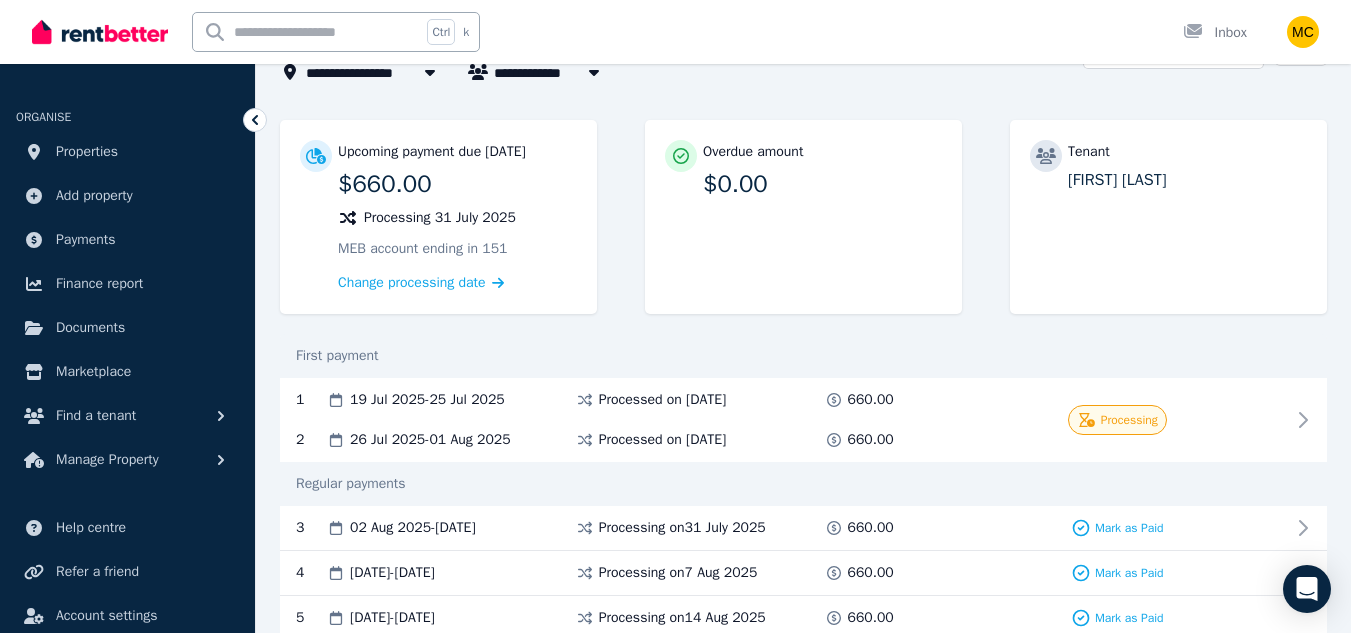 scroll, scrollTop: 123, scrollLeft: 0, axis: vertical 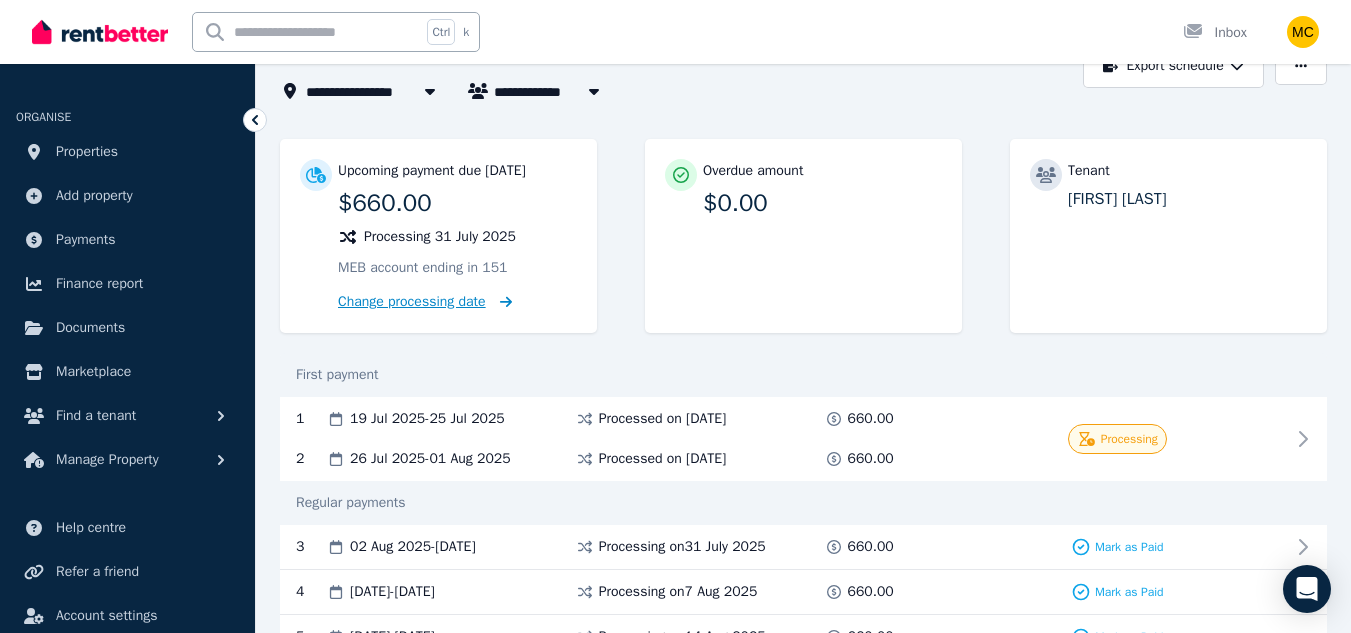 click on "Change processing date" at bounding box center [412, 302] 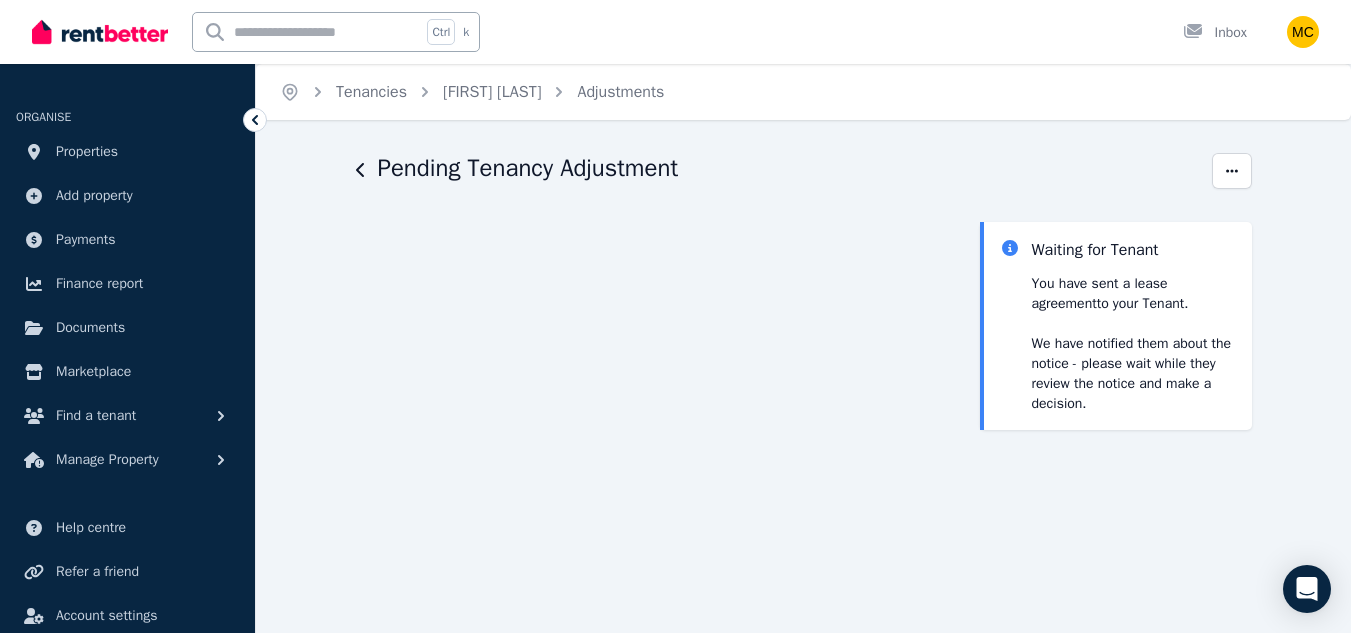 scroll, scrollTop: 40, scrollLeft: 0, axis: vertical 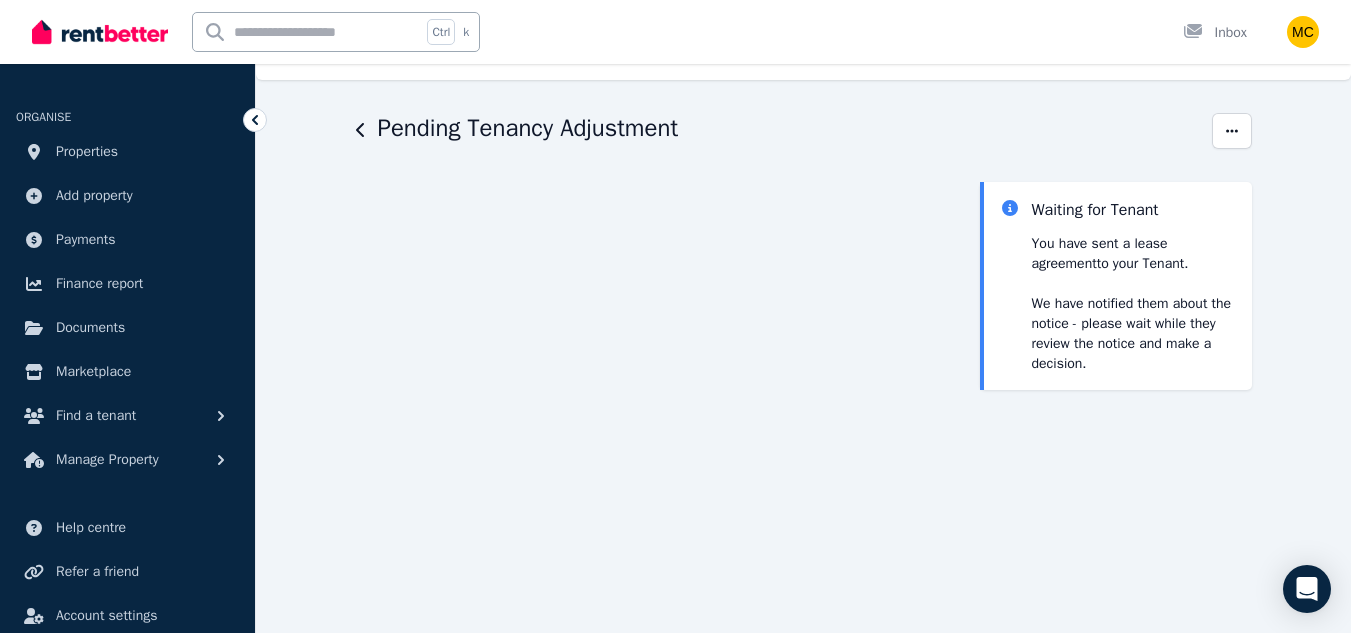 click 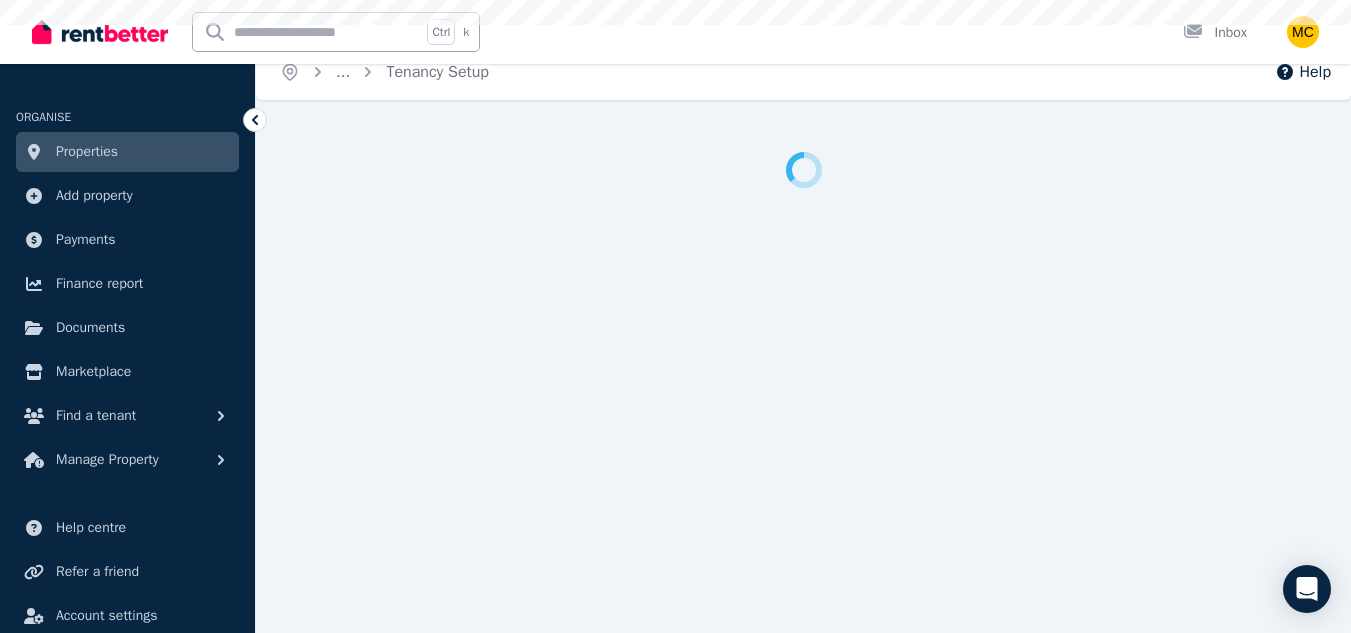 scroll, scrollTop: 0, scrollLeft: 0, axis: both 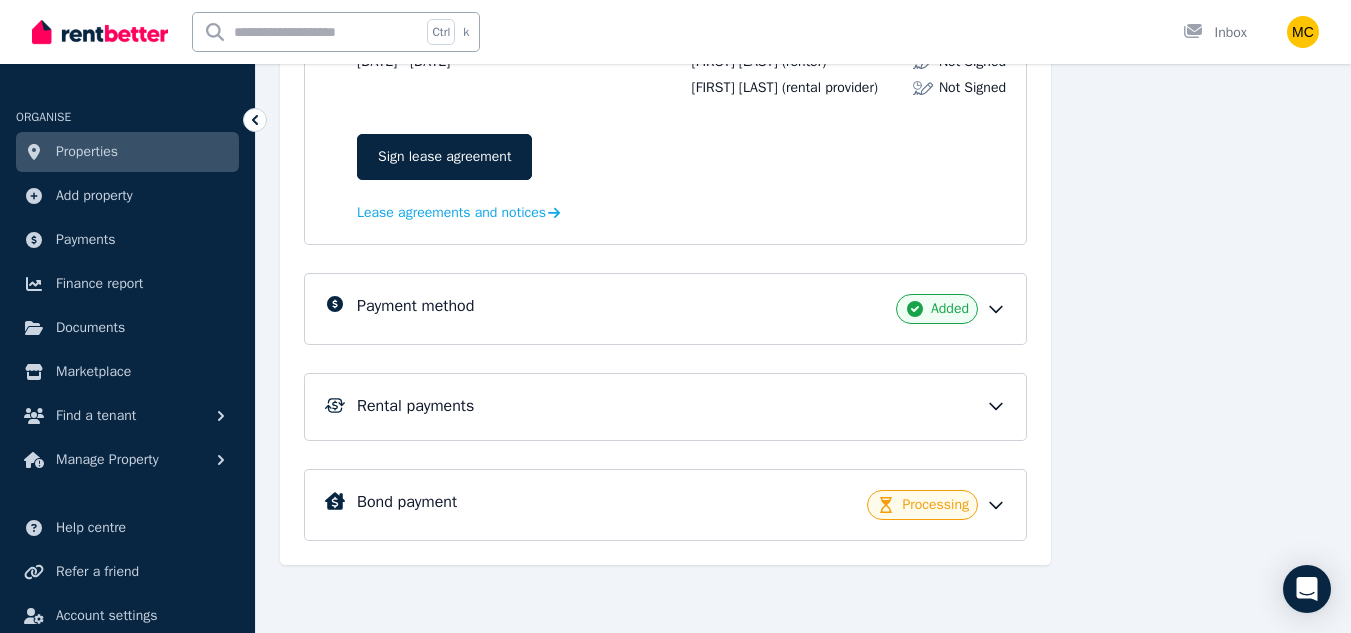 click 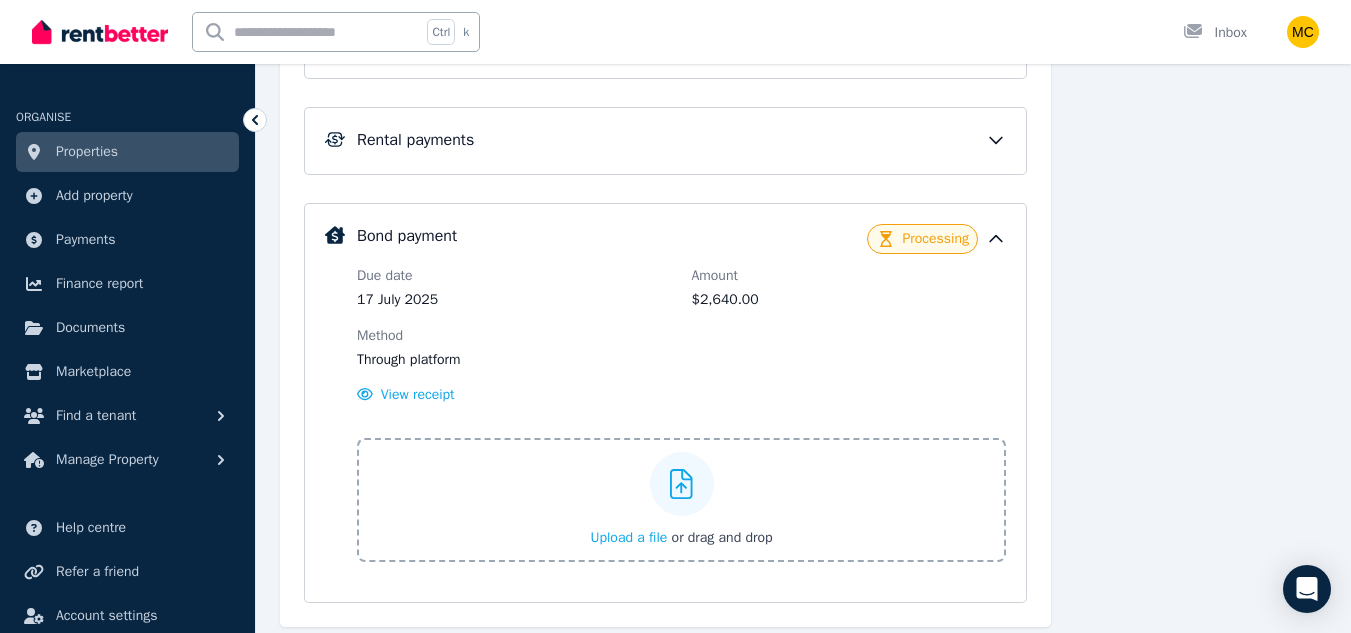 scroll, scrollTop: 991, scrollLeft: 0, axis: vertical 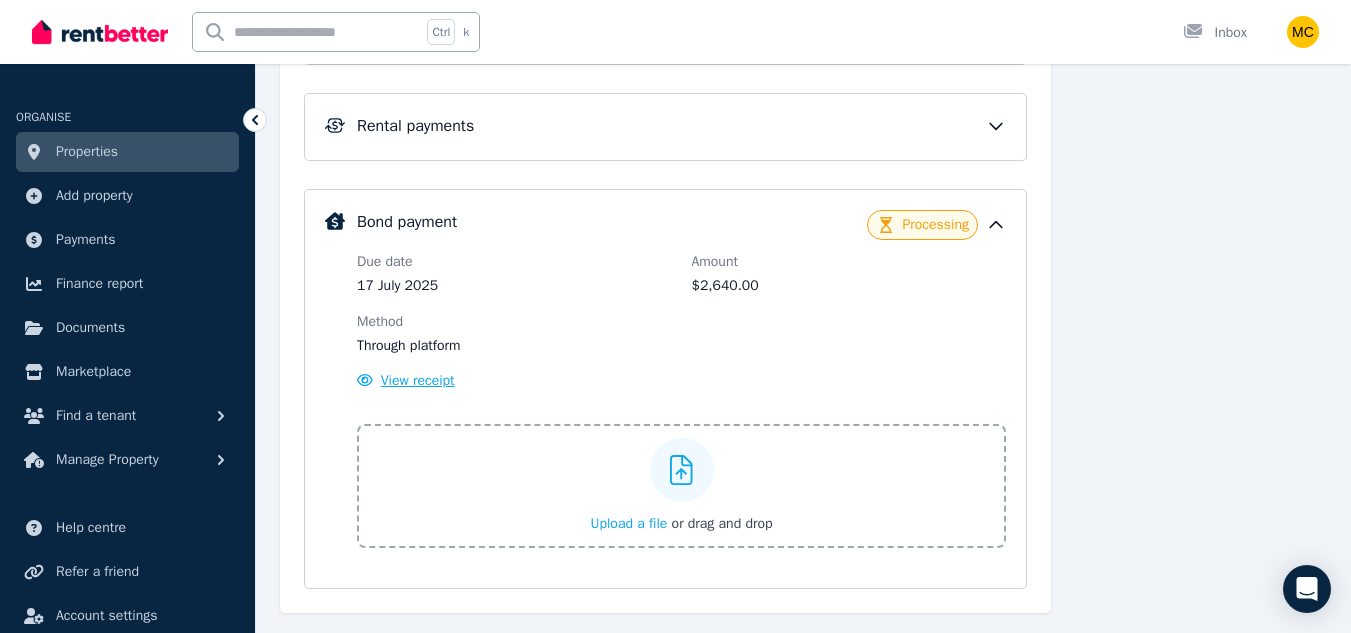 click on "View receipt" at bounding box center [406, 381] 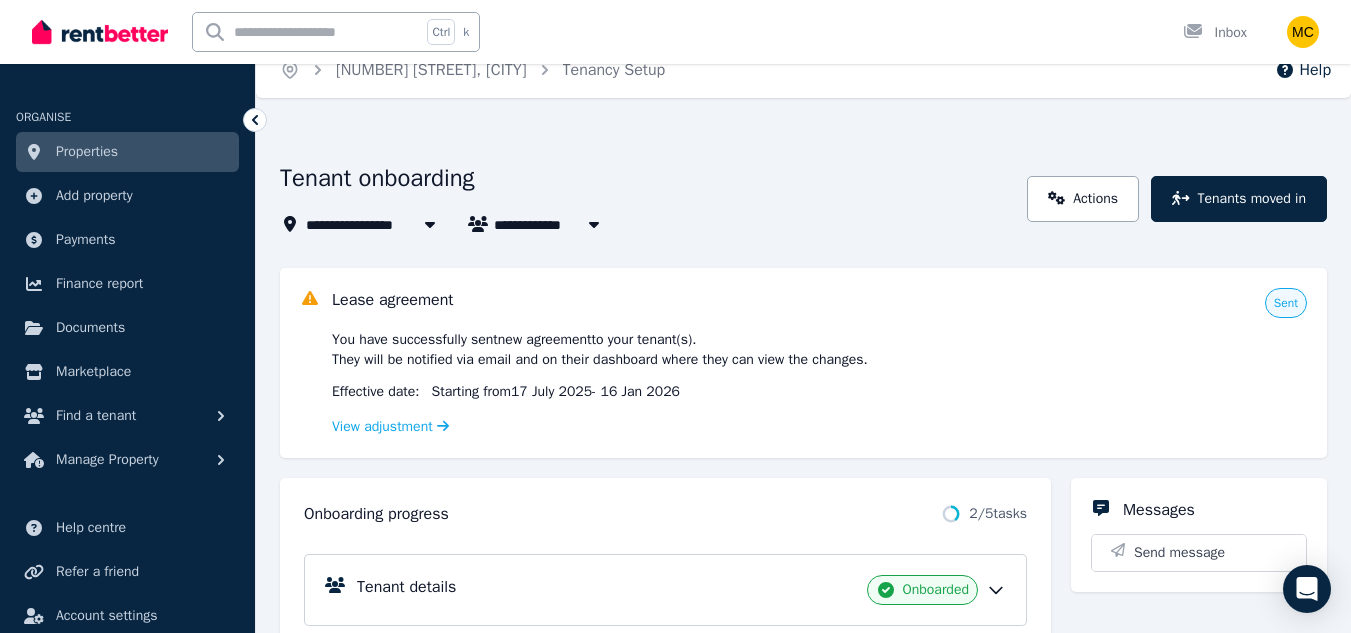 scroll, scrollTop: 0, scrollLeft: 0, axis: both 